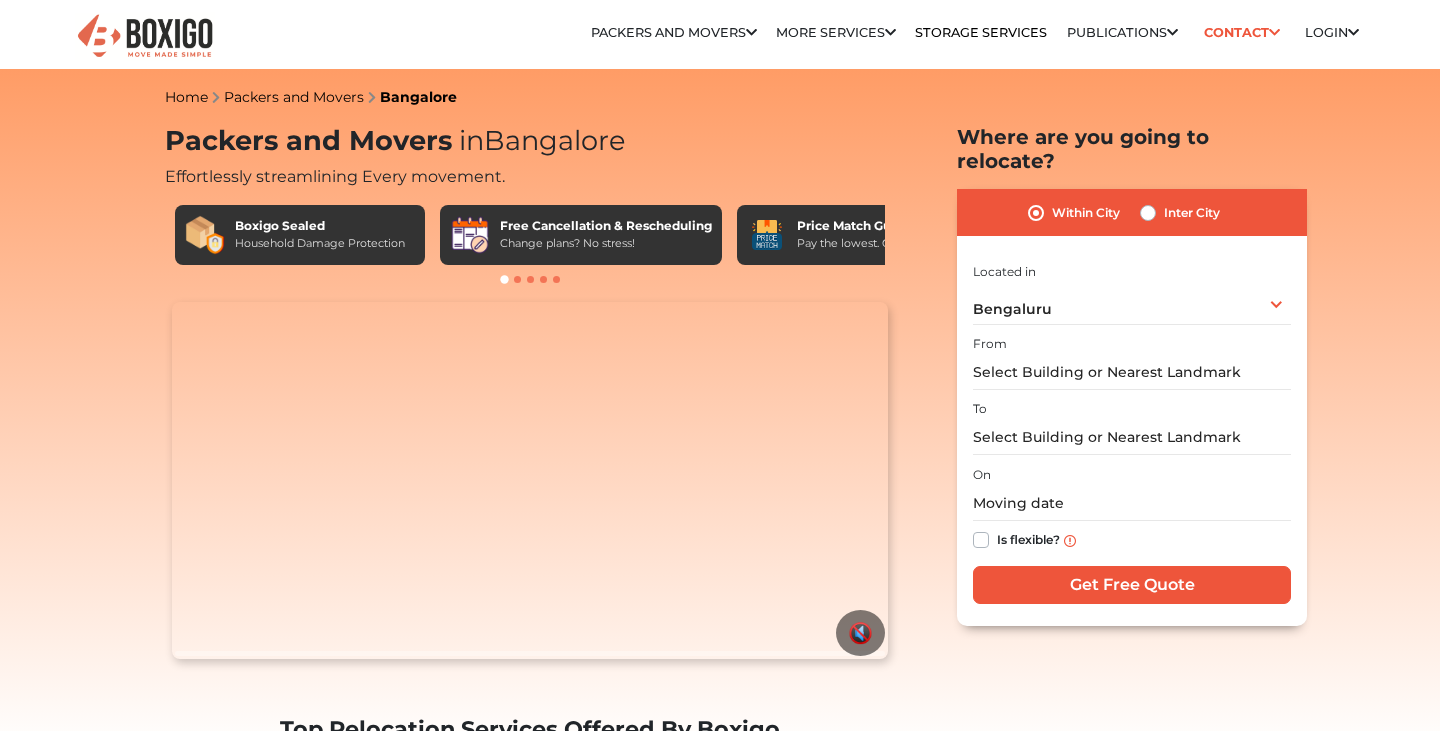 scroll, scrollTop: 0, scrollLeft: 0, axis: both 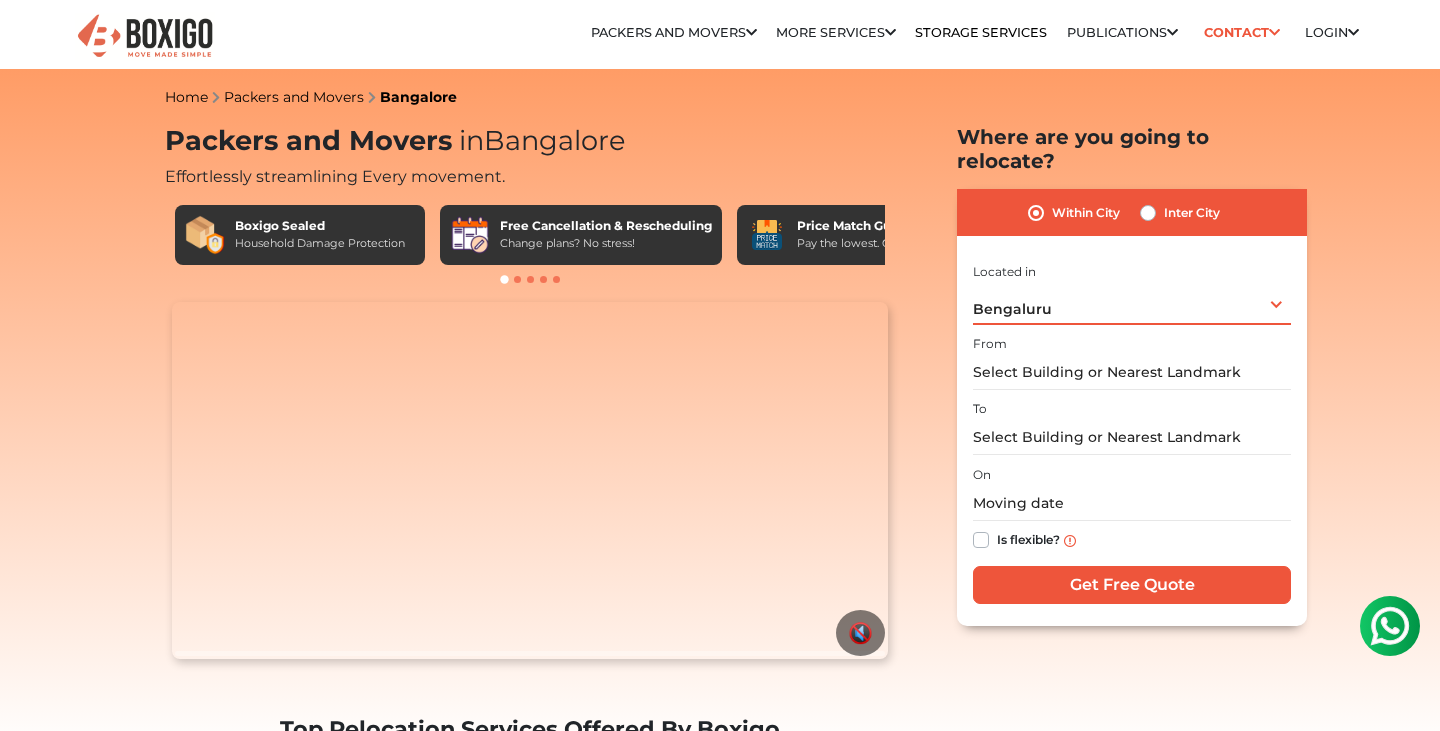click on "Bengaluru  Select City  Bangalore Bengaluru Bhopal Bhubaneswar Chennai Coimbatore Cuttack Delhi Gulbarga Gurugram Guwahati Hyderabad Indore Jaipur Kalyan & Dombivali Kochi Kolkata Lucknow Madurai Mangalore Mumbai Mysore Navi Mumbai Noida Patna Pune Raipur Secunderabad Siliguri Srirangam Thane Thiruvananthapuram Vijayawada Visakhapatnam Warangal" at bounding box center [1132, 304] 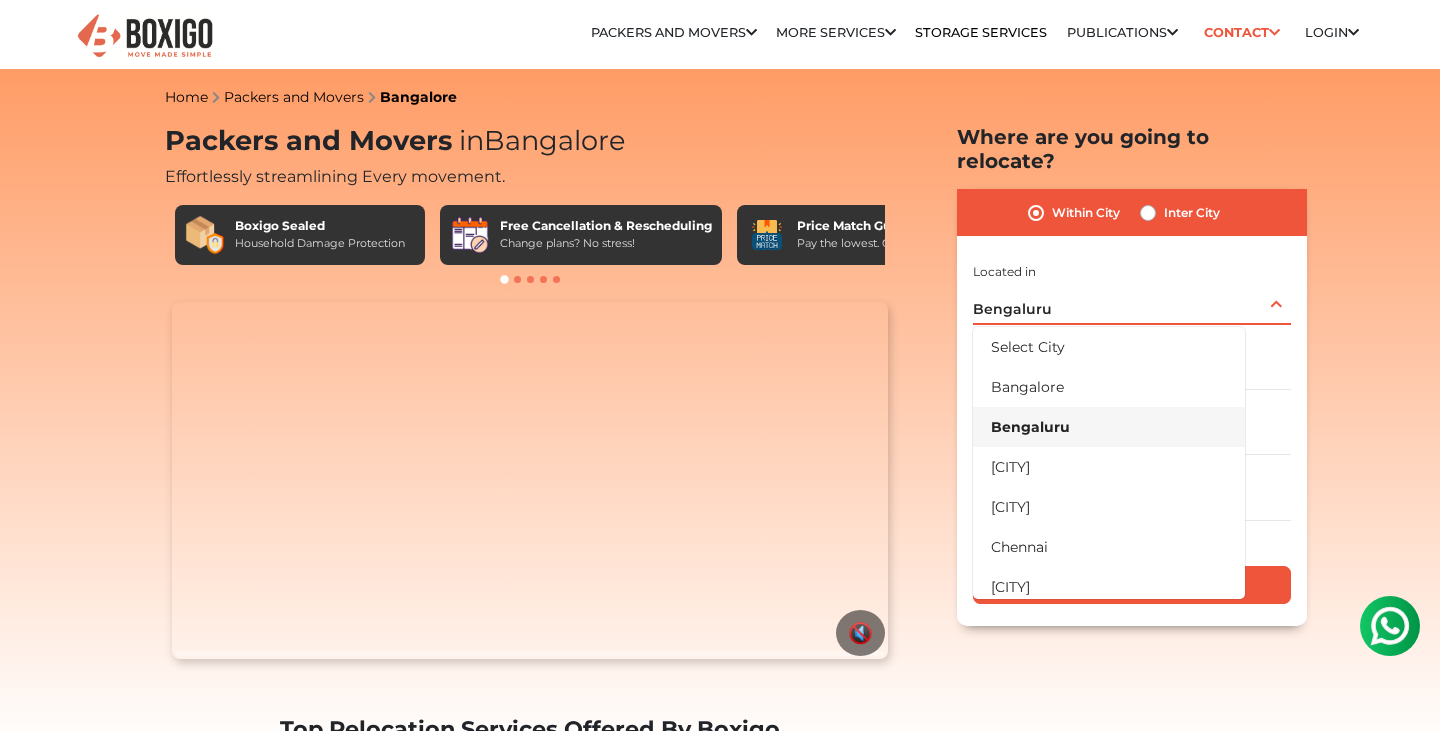 scroll, scrollTop: 0, scrollLeft: 0, axis: both 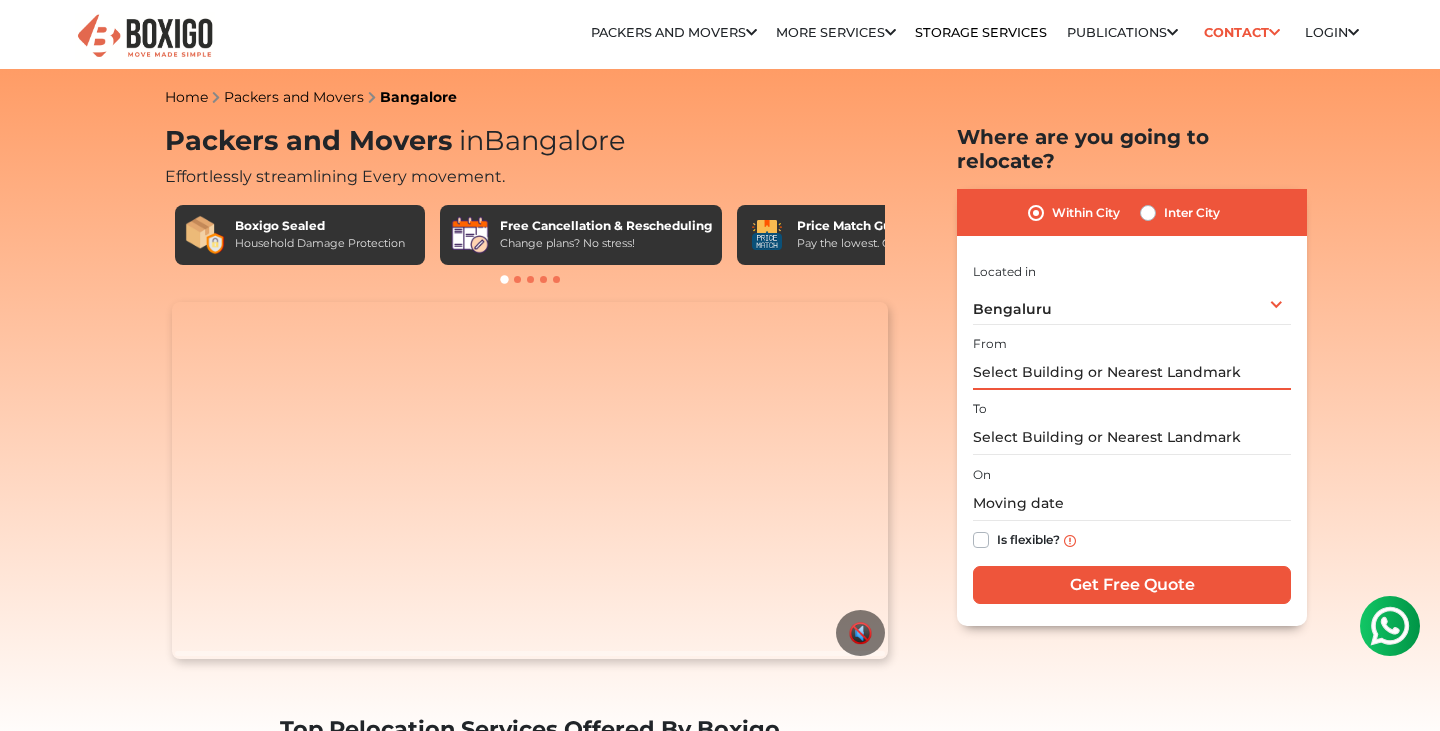 click at bounding box center [1132, 372] 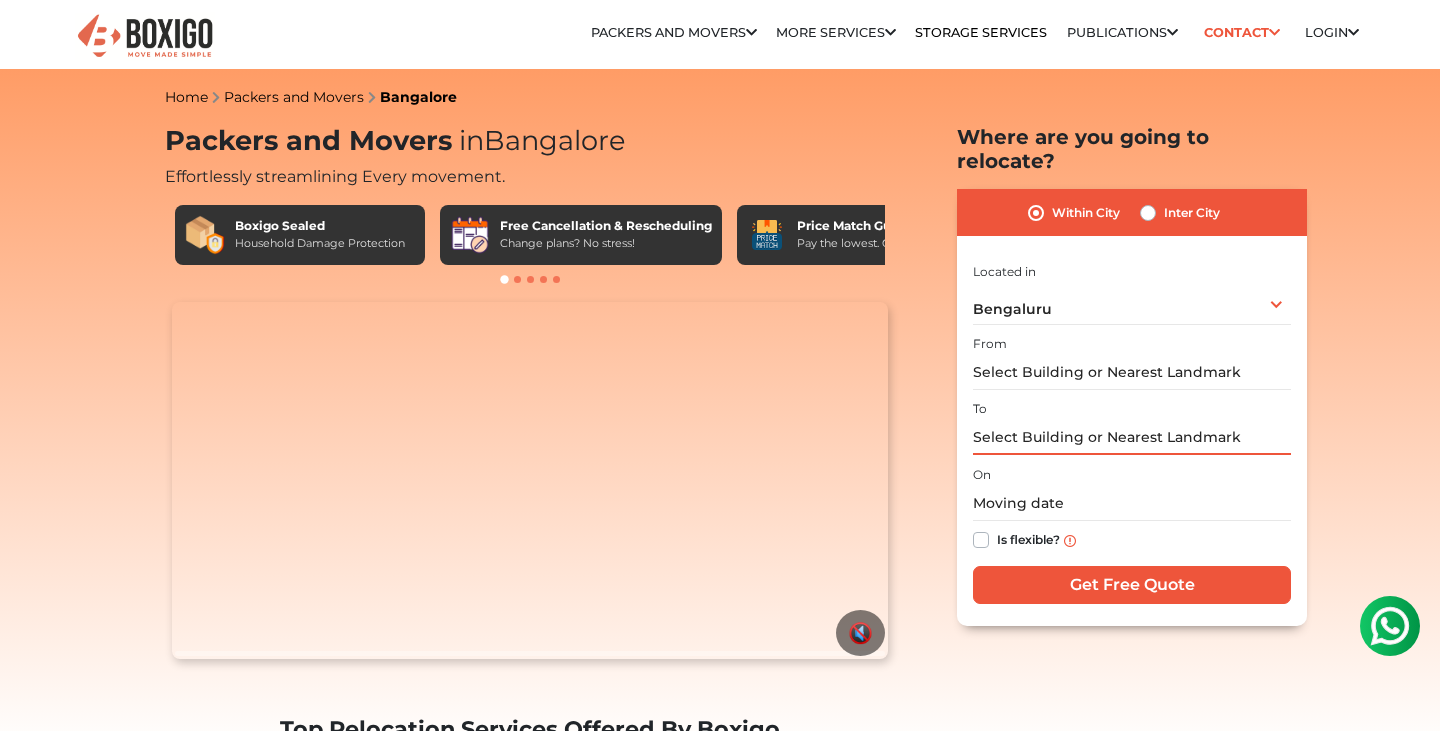 click at bounding box center [1132, 437] 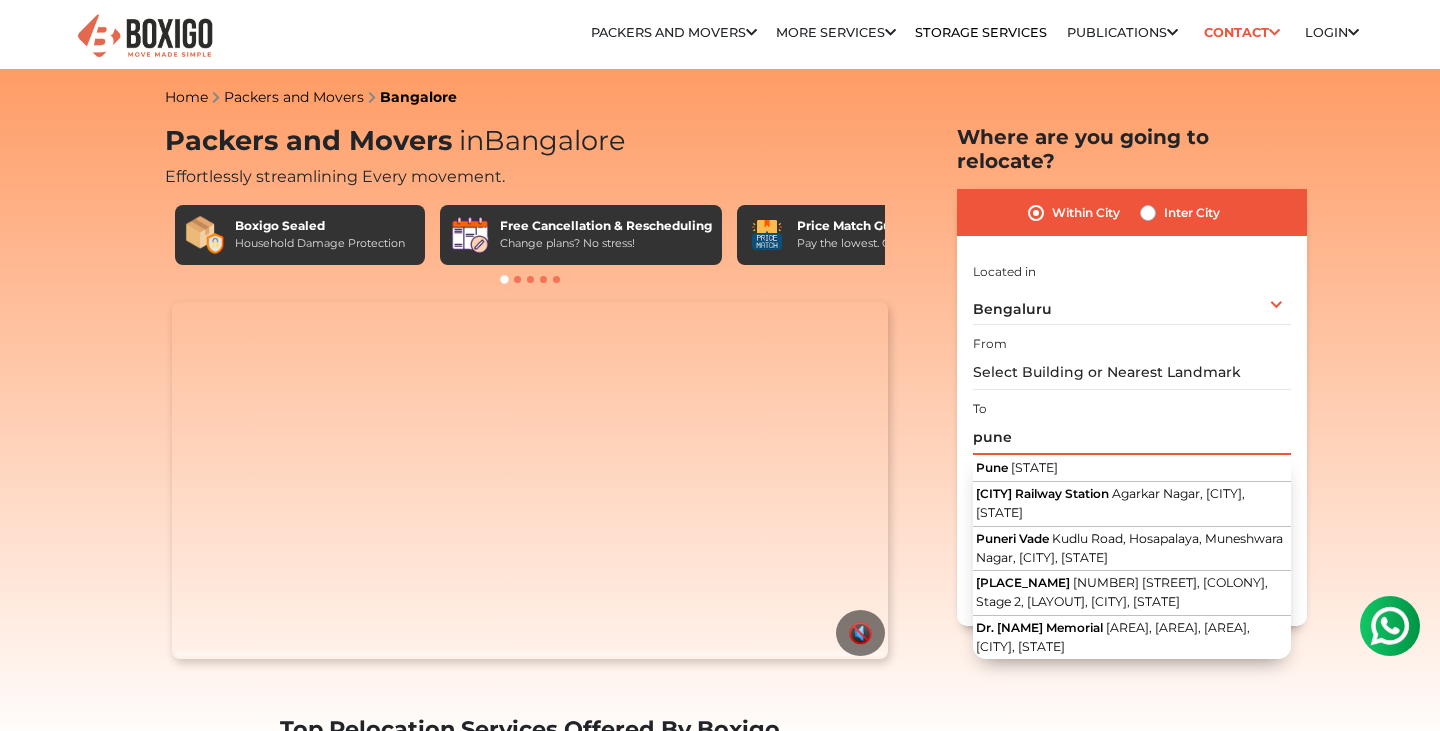 click on "pune" at bounding box center [1132, 437] 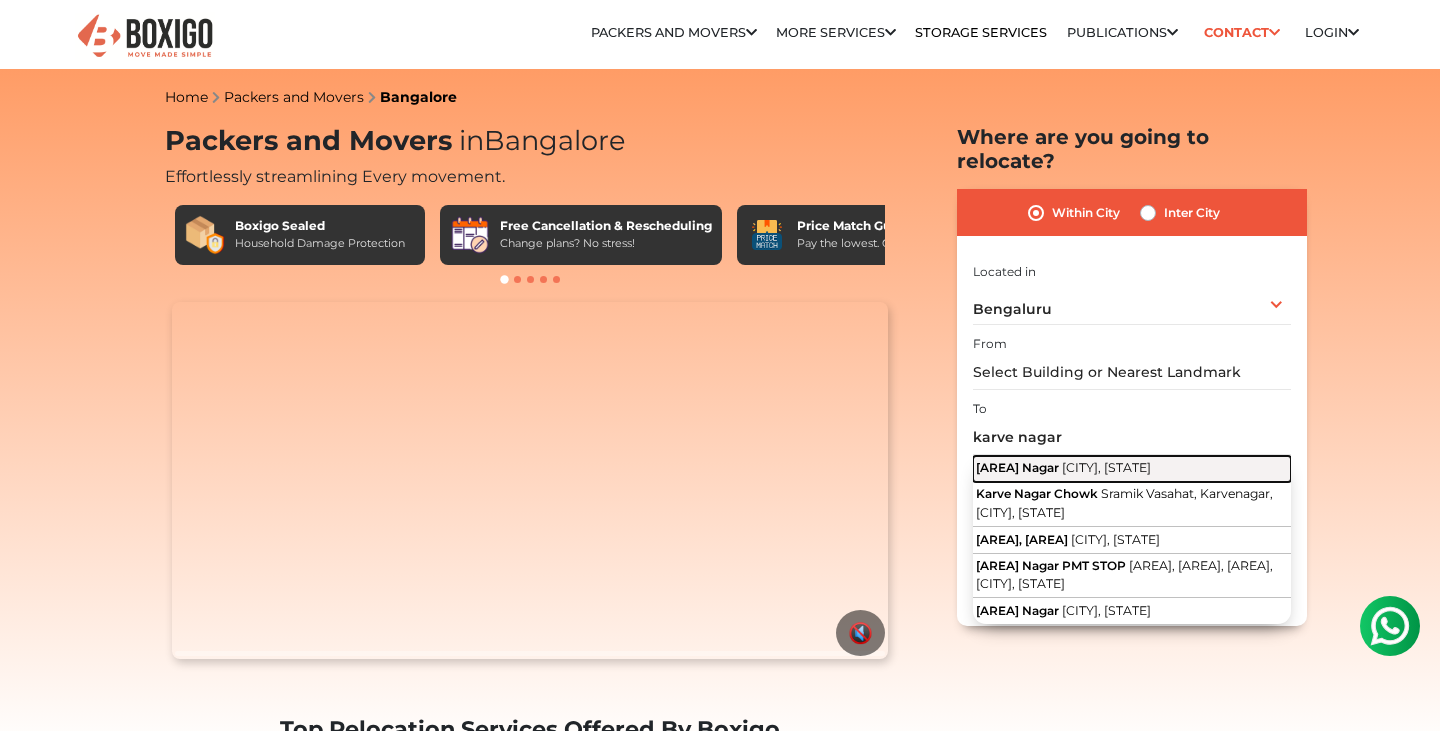 click on "Karve Nagar
Pune, Maharashtra" at bounding box center (1132, 469) 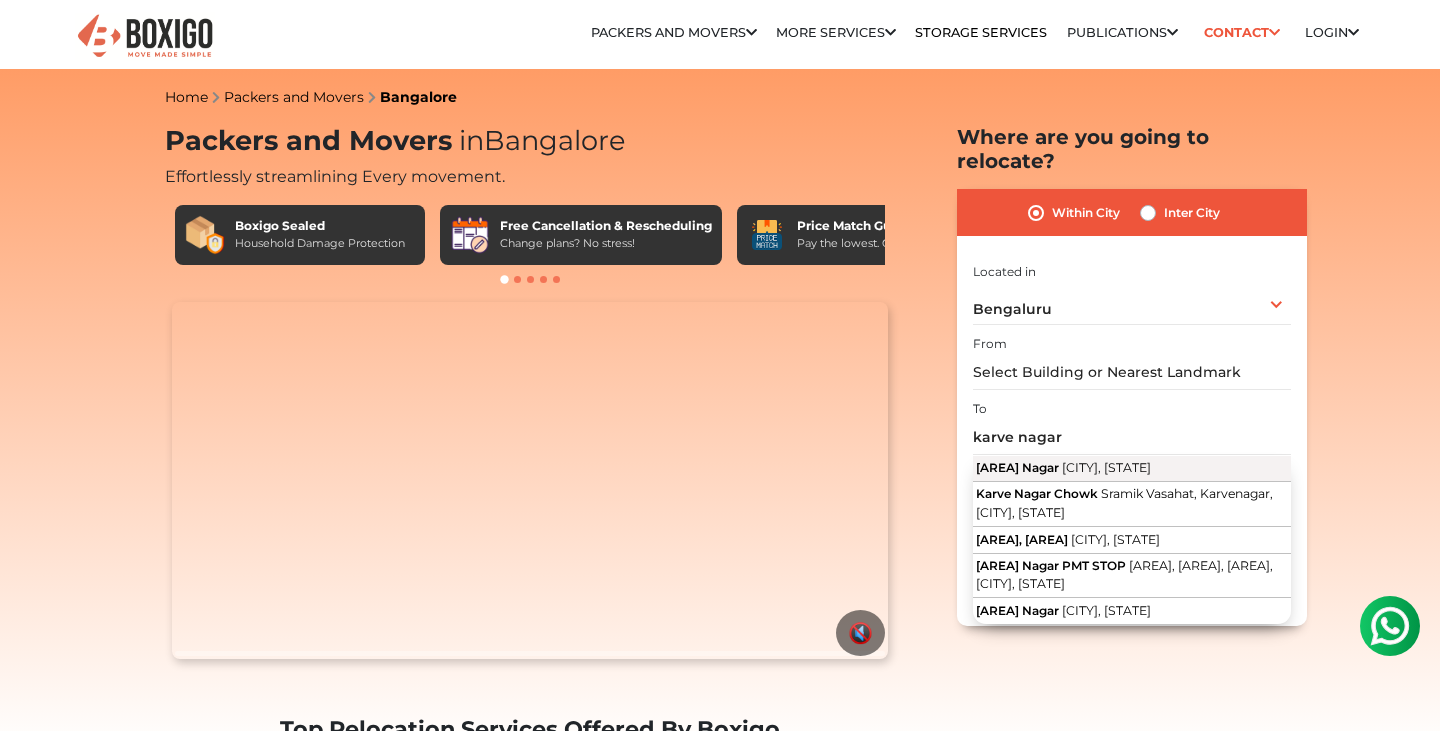 type on "Karve Nagar, Pune, Maharashtra" 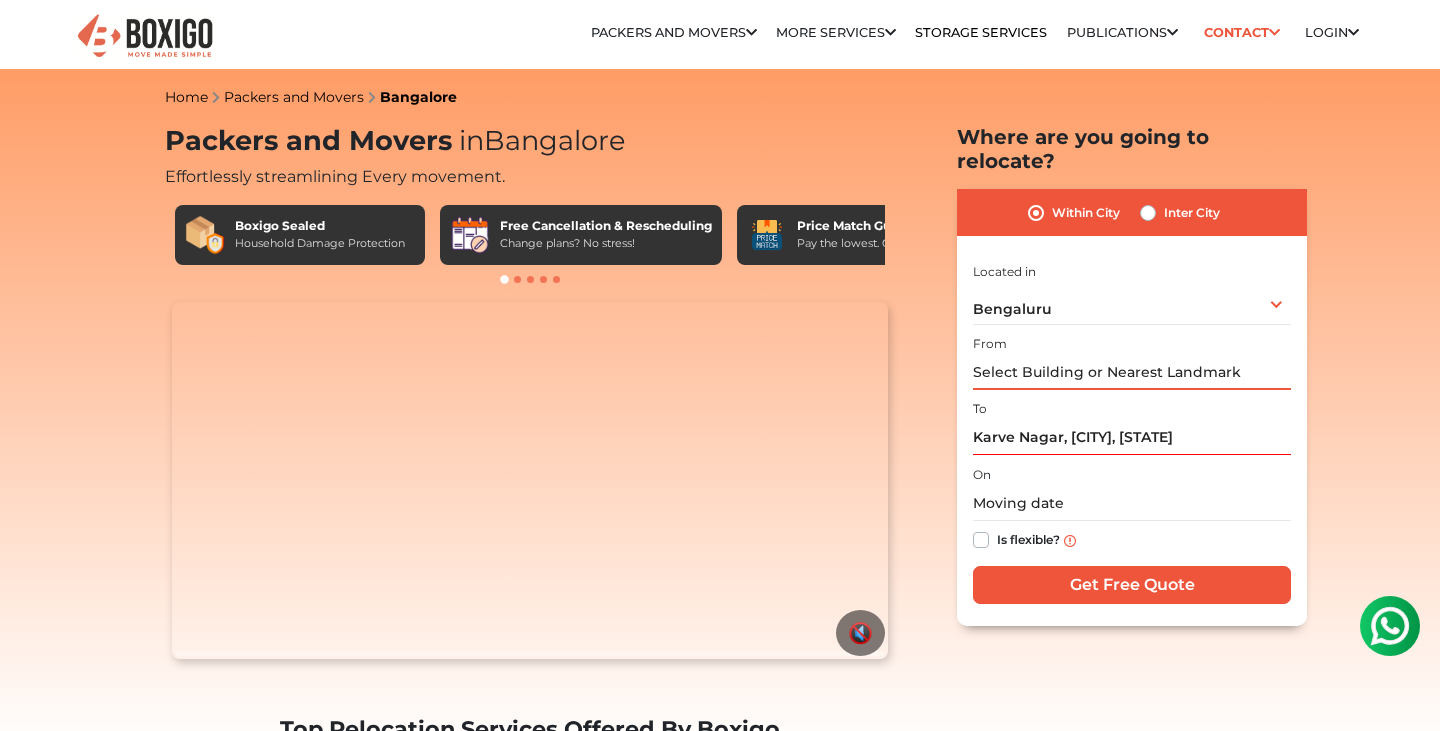 click at bounding box center (1132, 372) 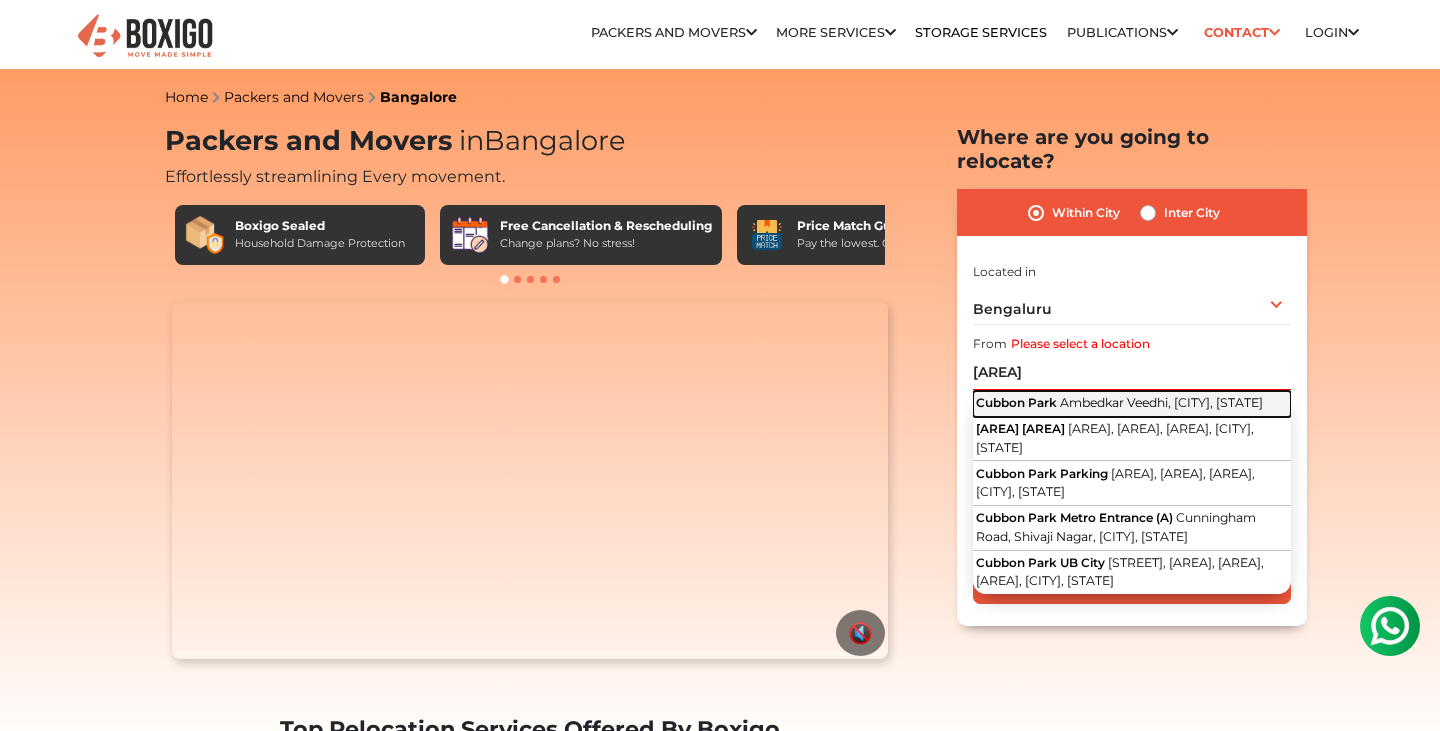 click on "Ambedkar Veedhi, Bengaluru, Karnataka" at bounding box center [1161, 402] 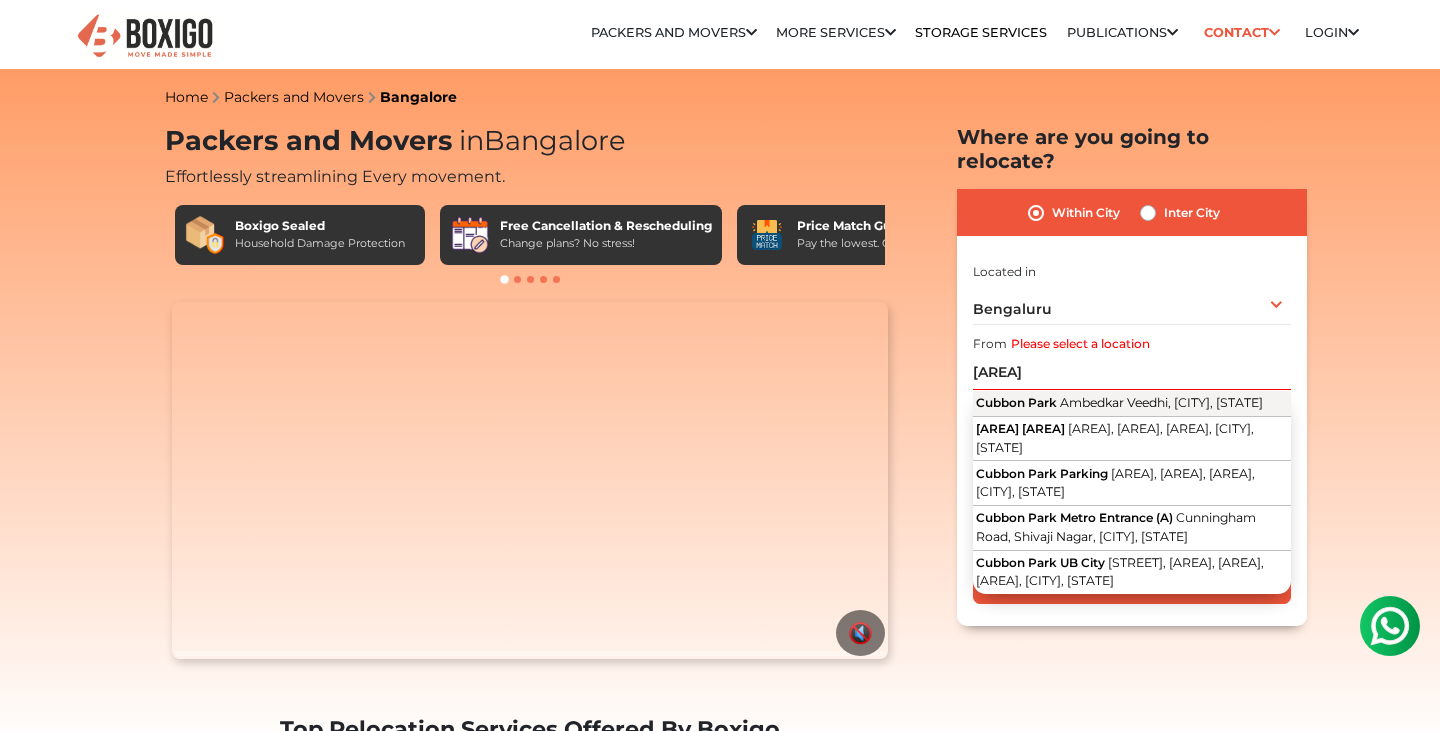 type on "Cubbon Park, Ambedkar Veedhi, Bengaluru, Karnataka" 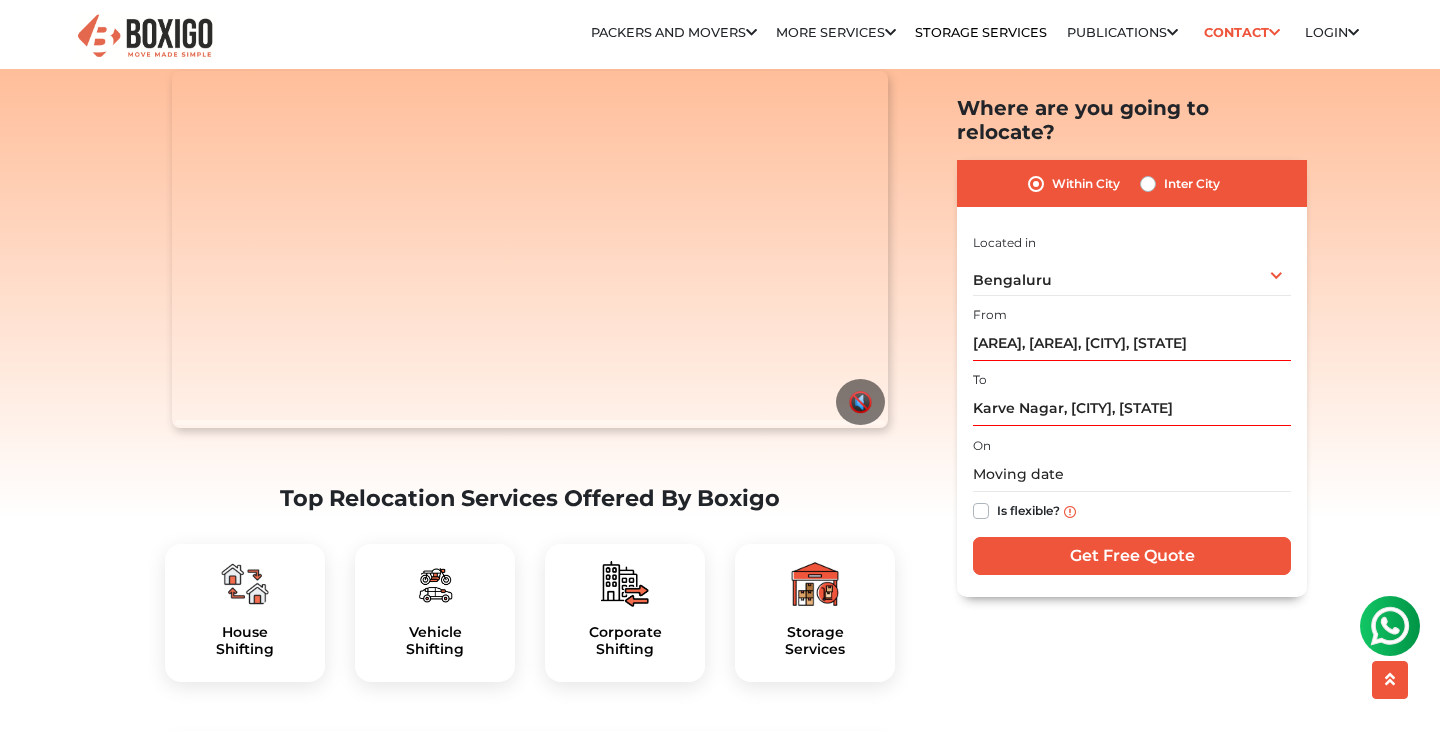 scroll, scrollTop: 235, scrollLeft: 0, axis: vertical 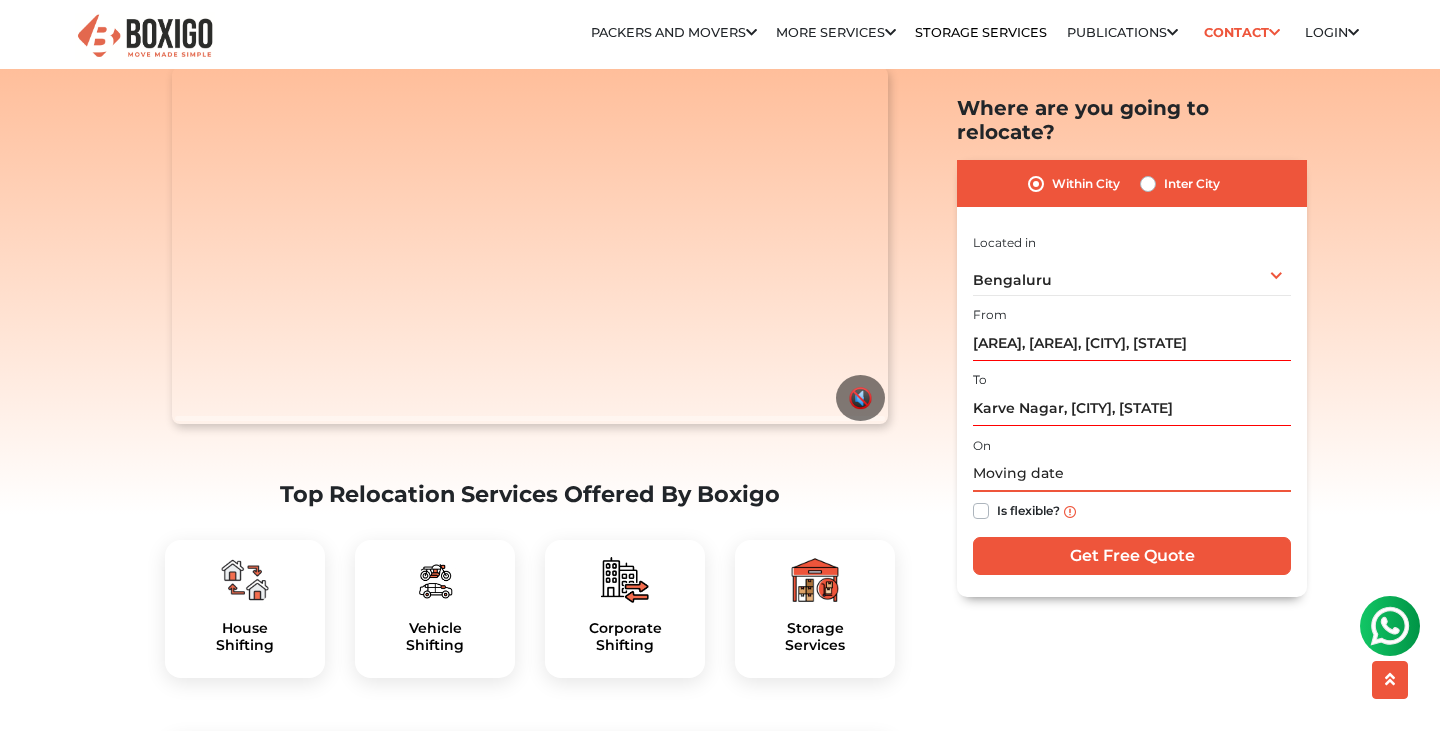 click at bounding box center [1132, 474] 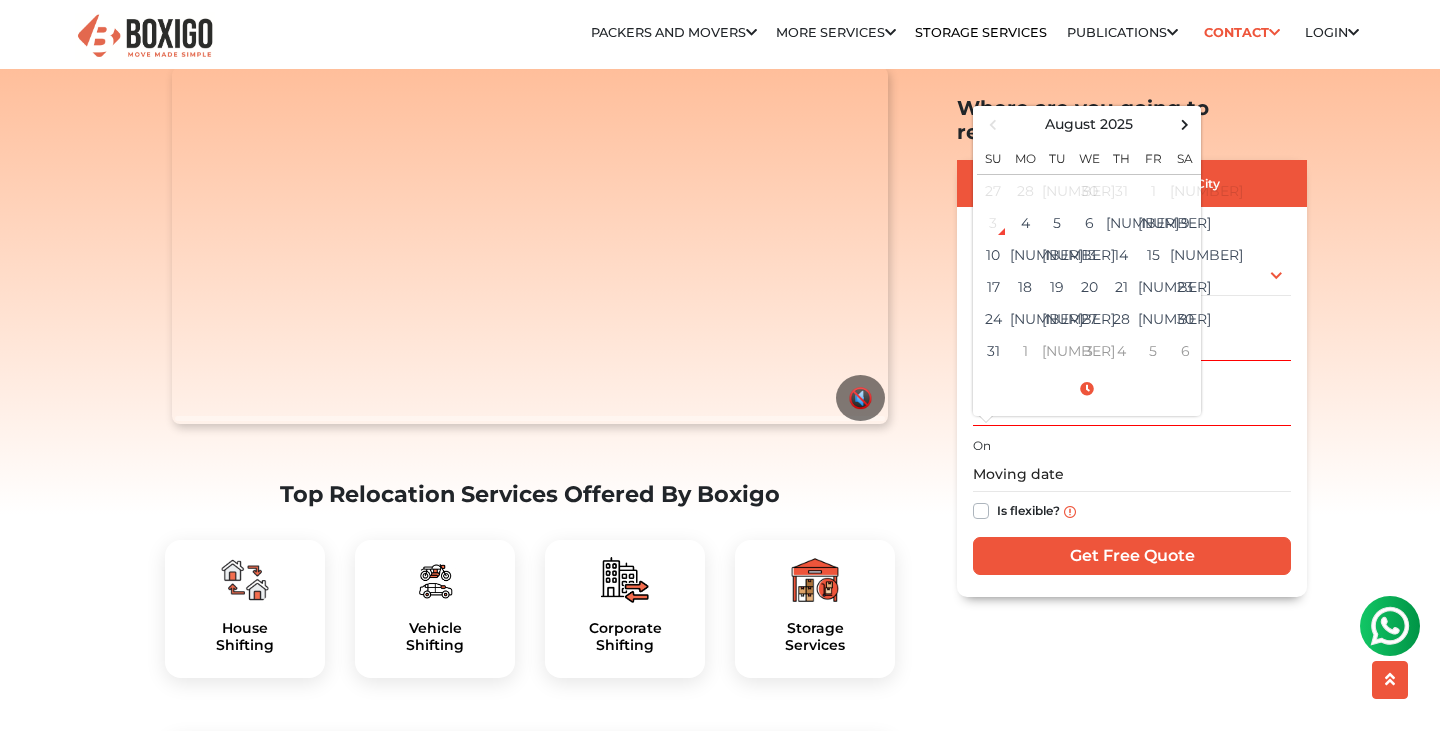 click on "Is flexible?" at bounding box center [1028, 509] 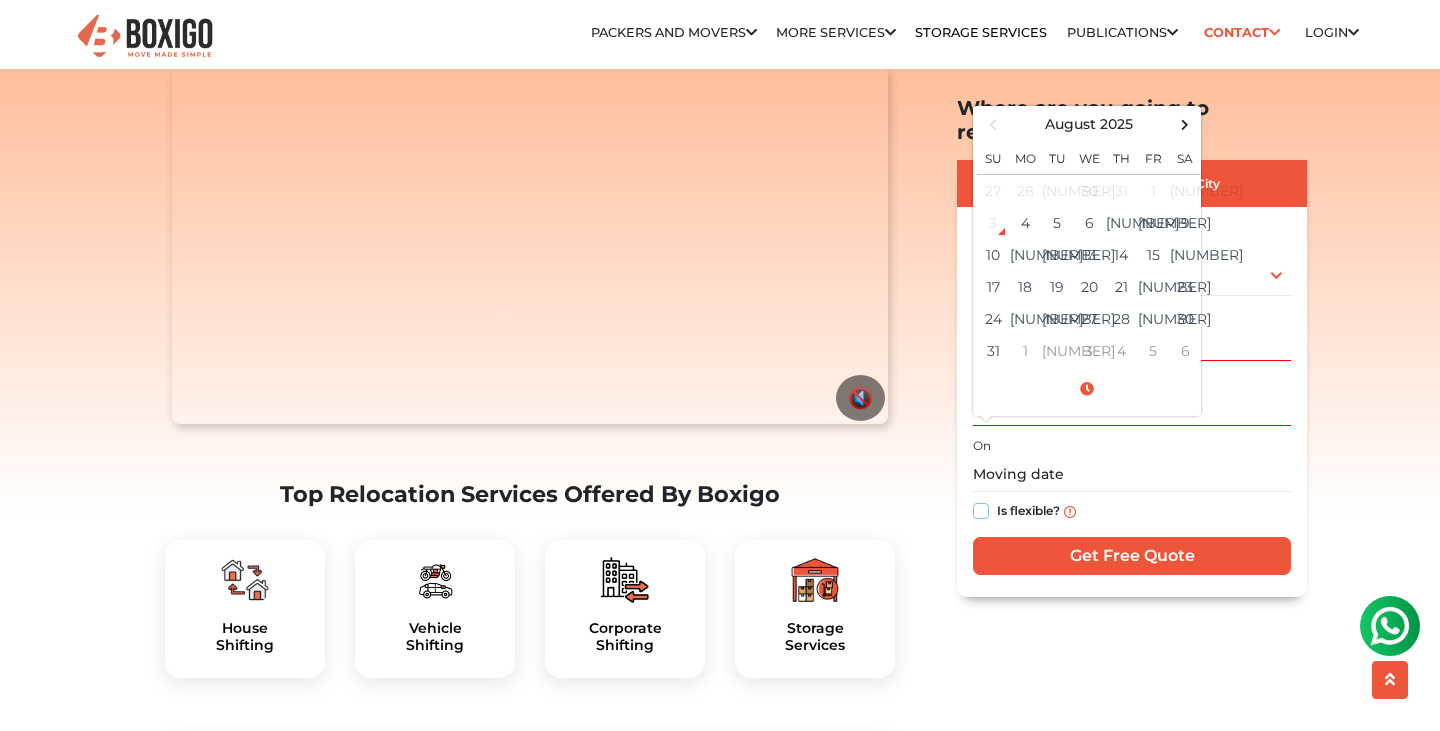 click on "Is flexible?" at bounding box center [981, 509] 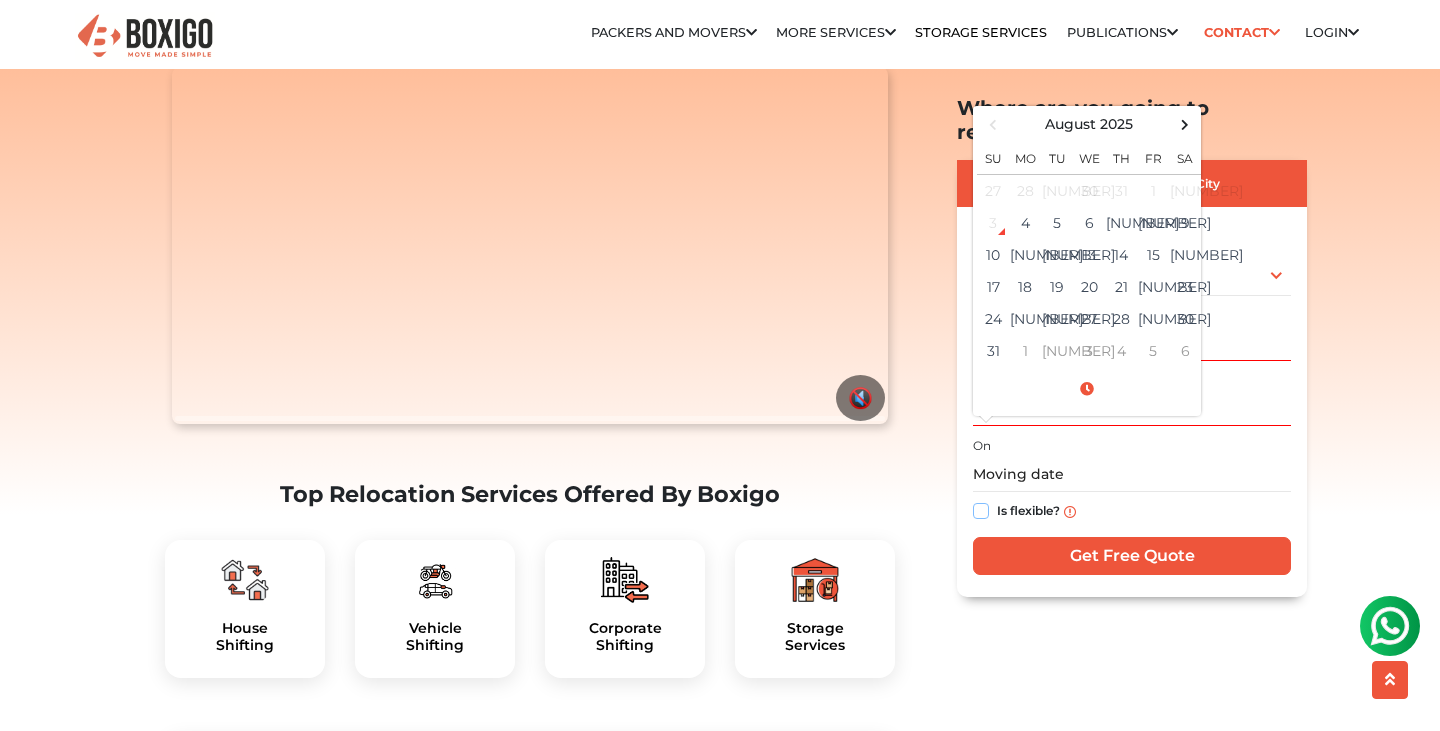 checkbox on "true" 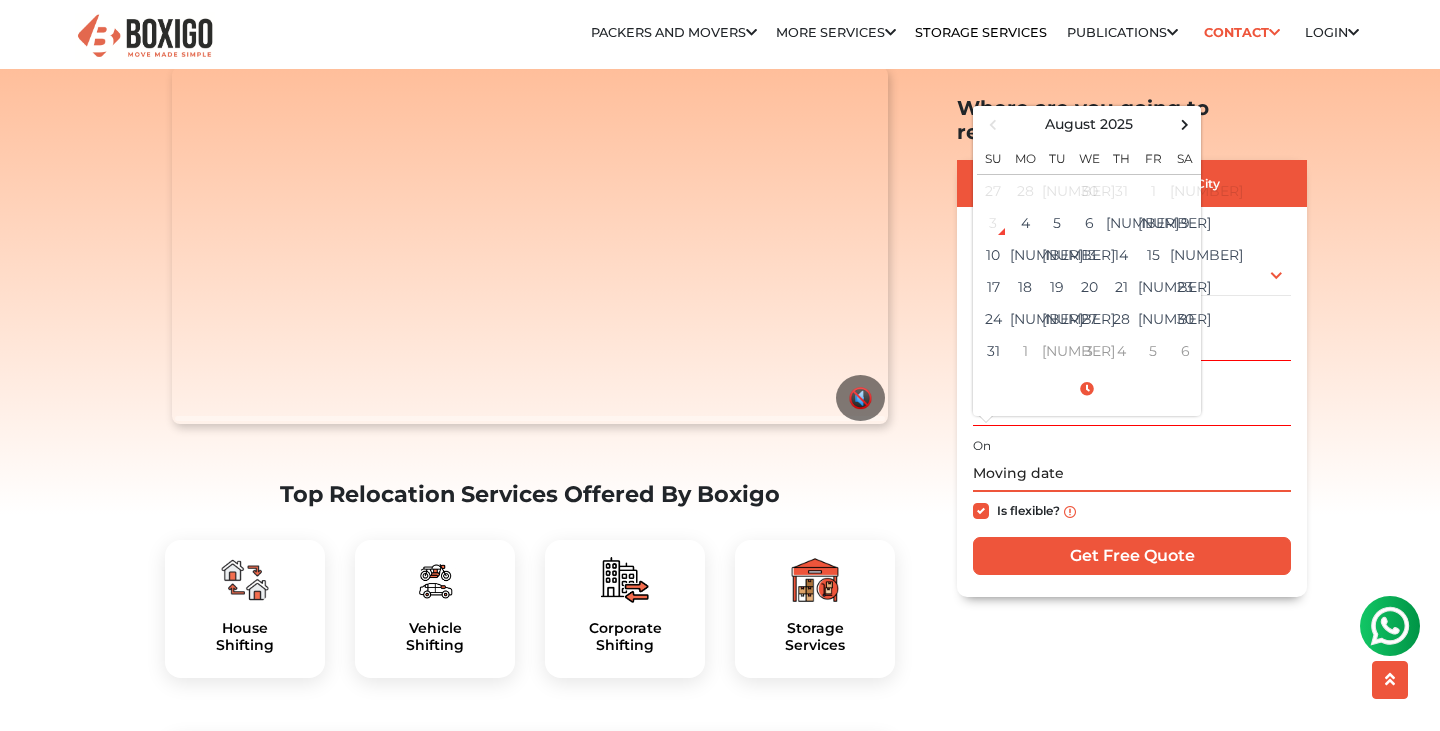click at bounding box center [1132, 474] 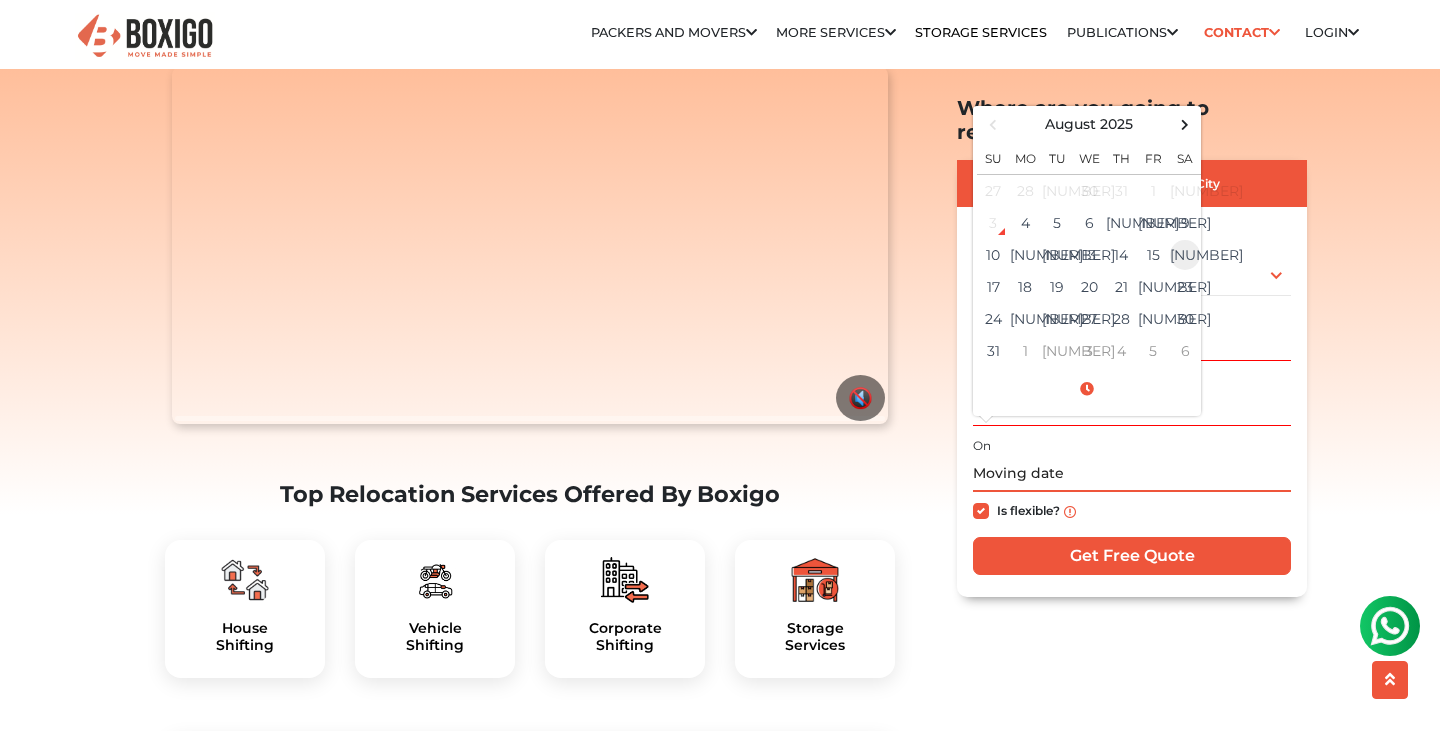 click on "16" at bounding box center (1185, 254) 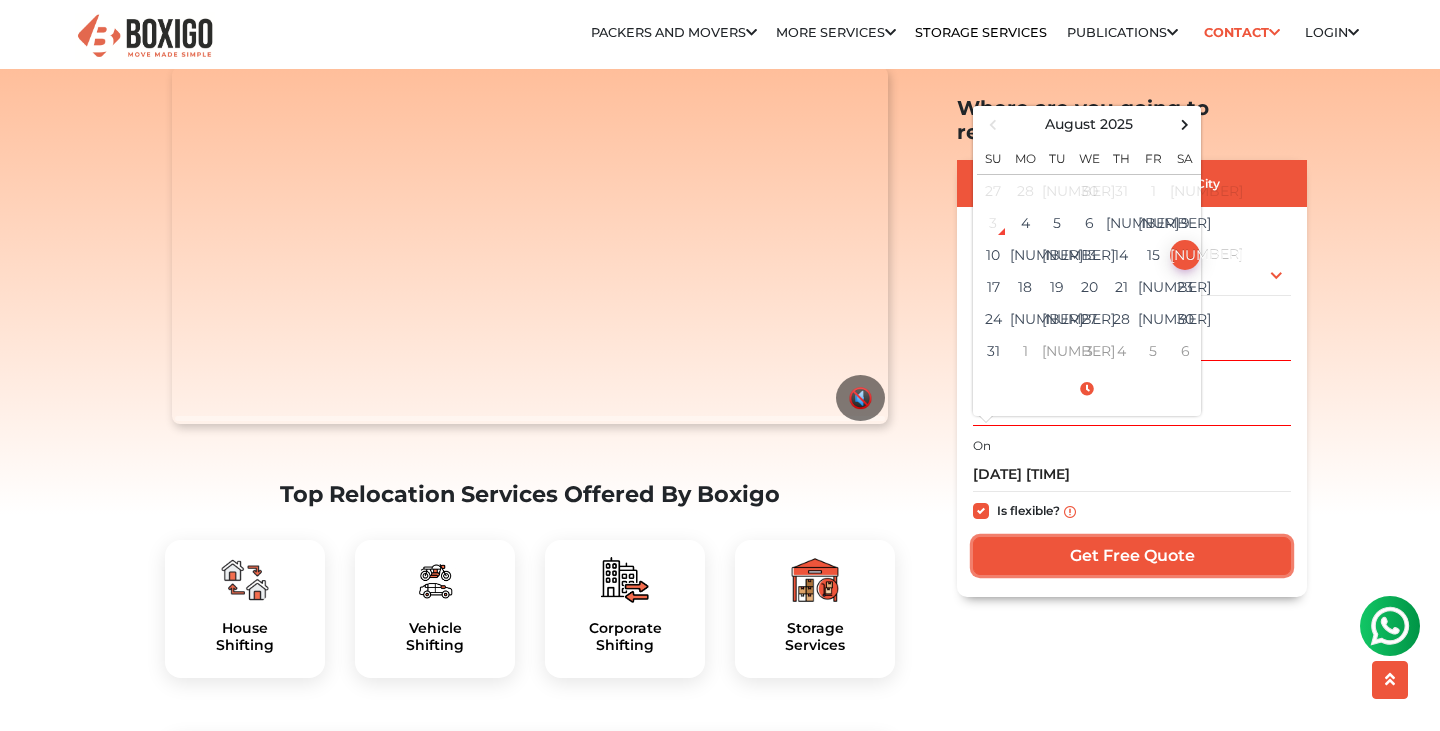 click on "Get Free Quote" at bounding box center (1132, 556) 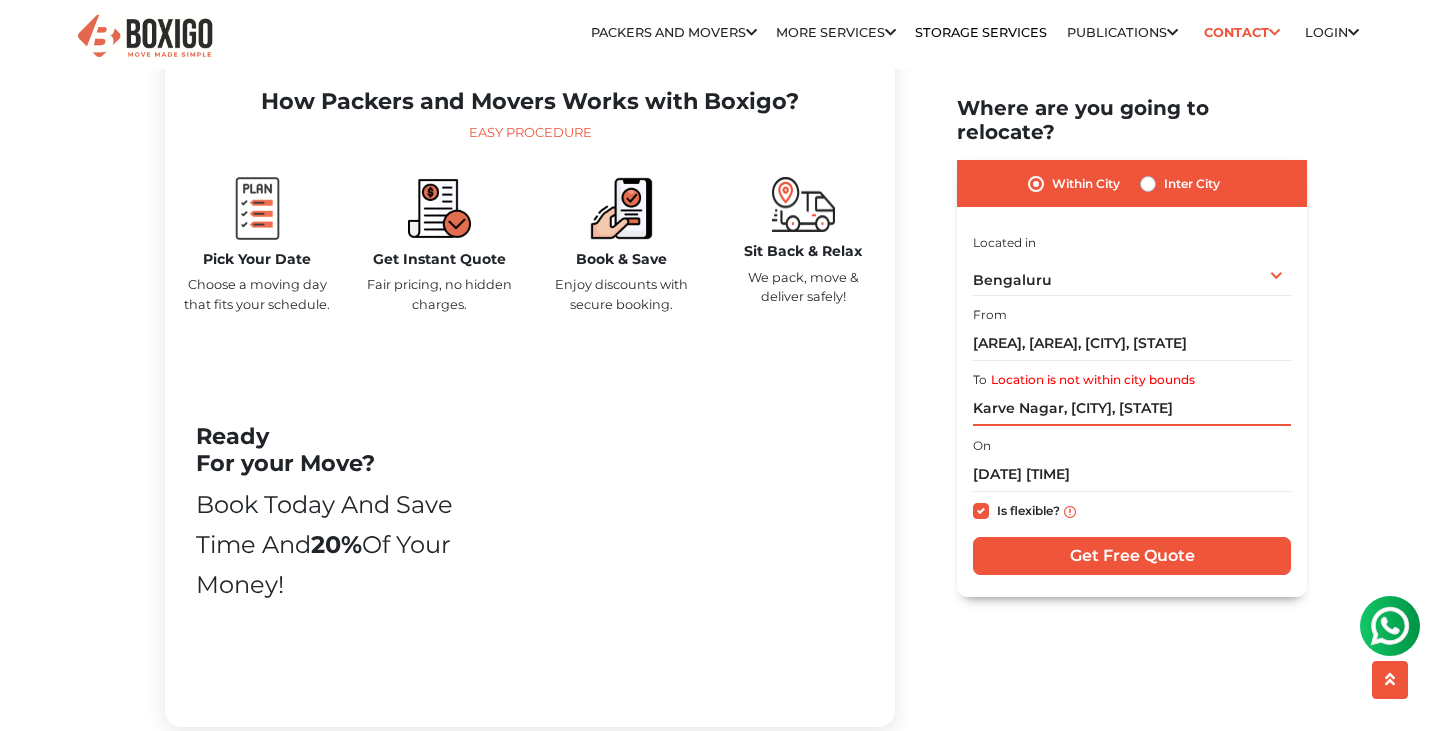 scroll, scrollTop: 941, scrollLeft: 0, axis: vertical 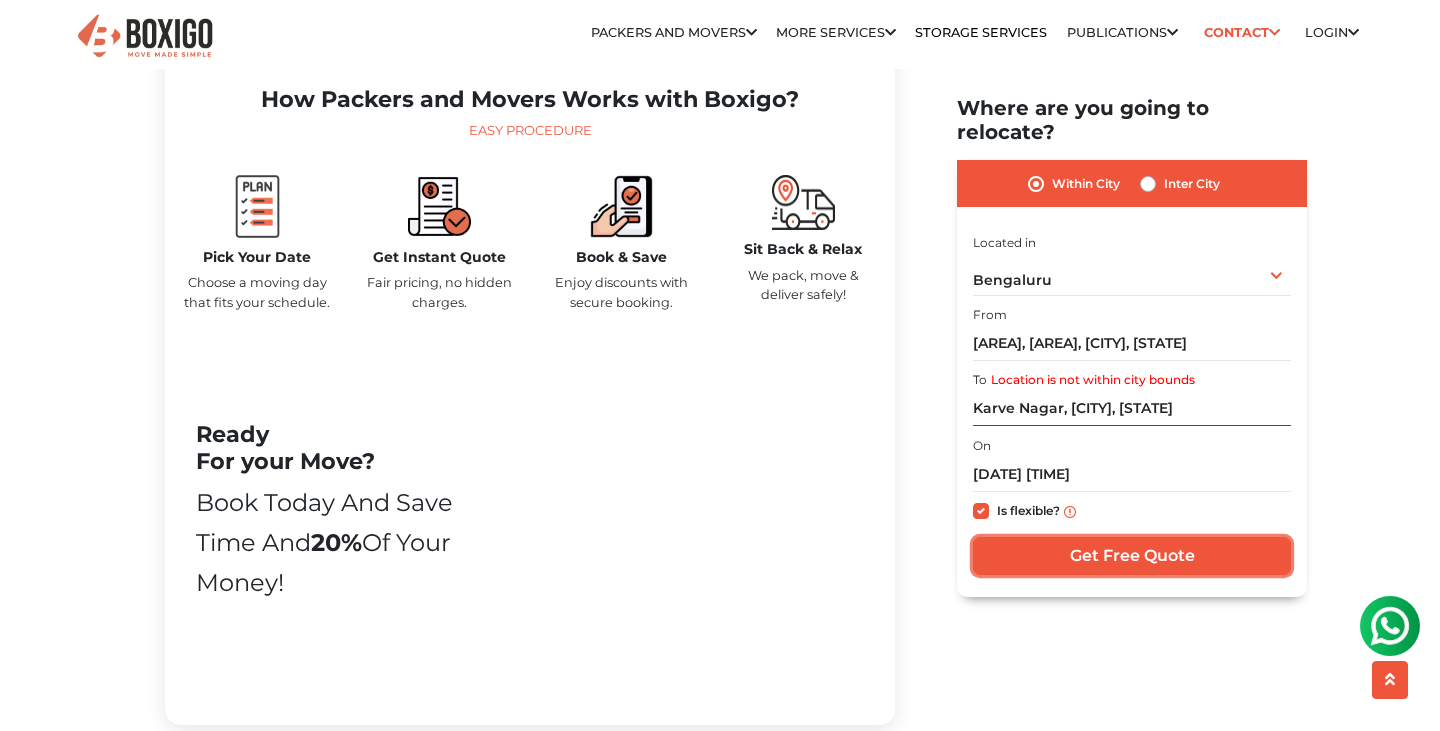 click on "Get Free Quote" at bounding box center [1132, 556] 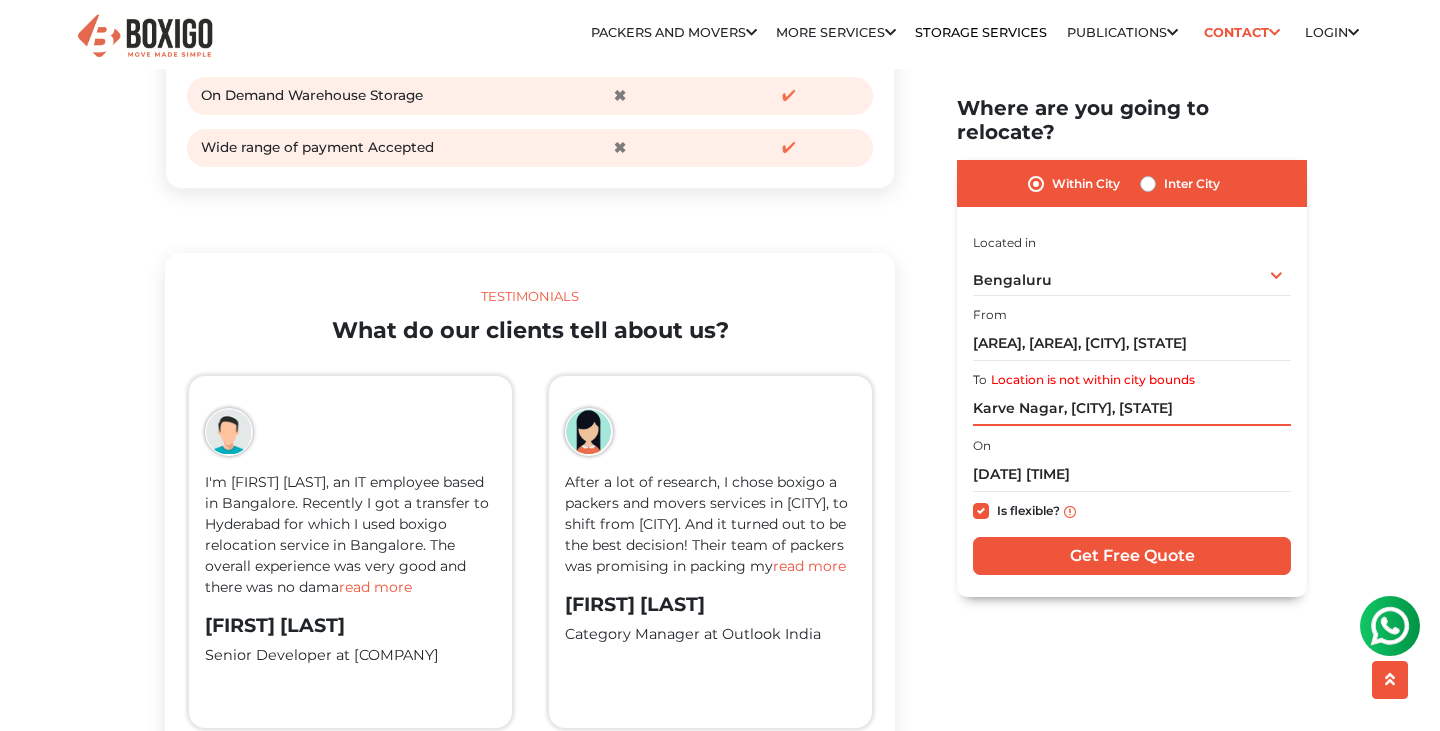 scroll, scrollTop: 2889, scrollLeft: 0, axis: vertical 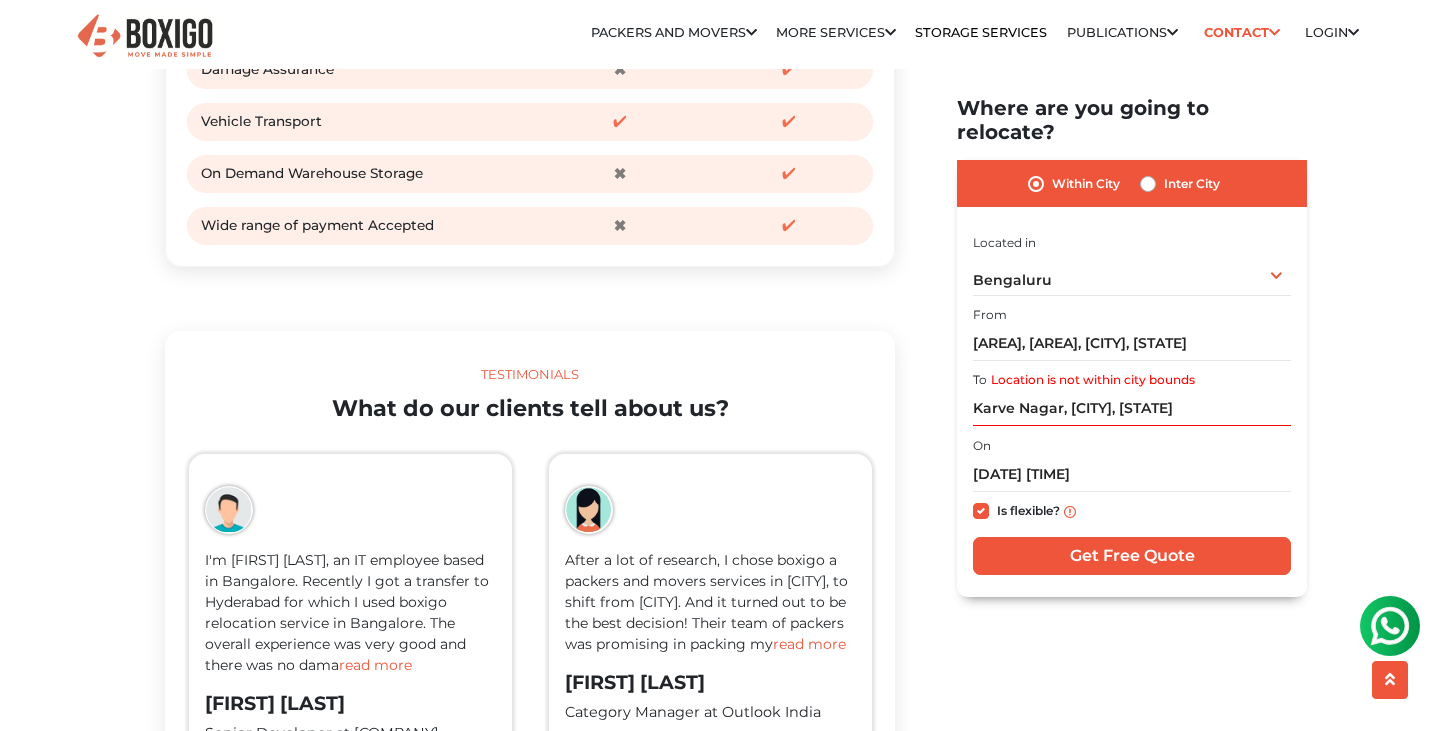 click on "Is flexible?" at bounding box center [1132, 511] 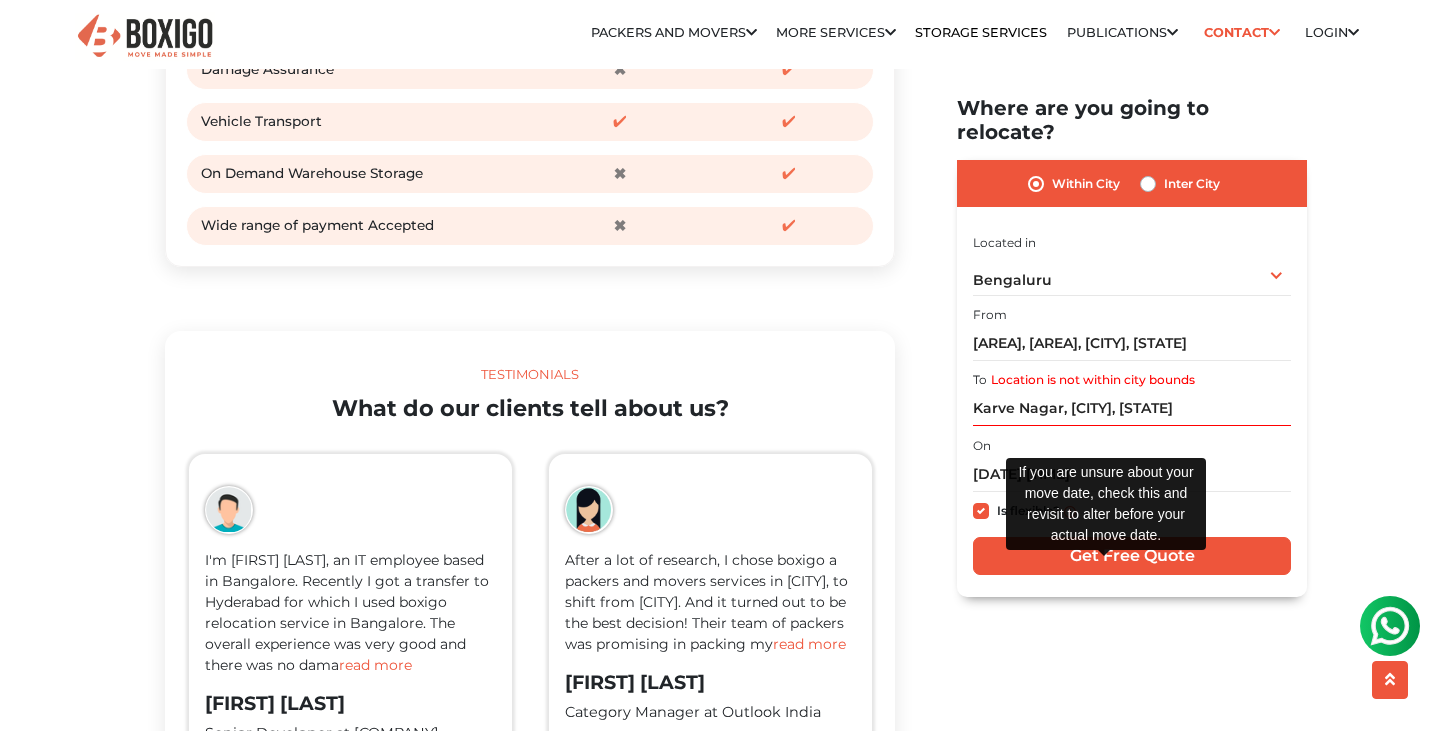 click at bounding box center [1070, 511] 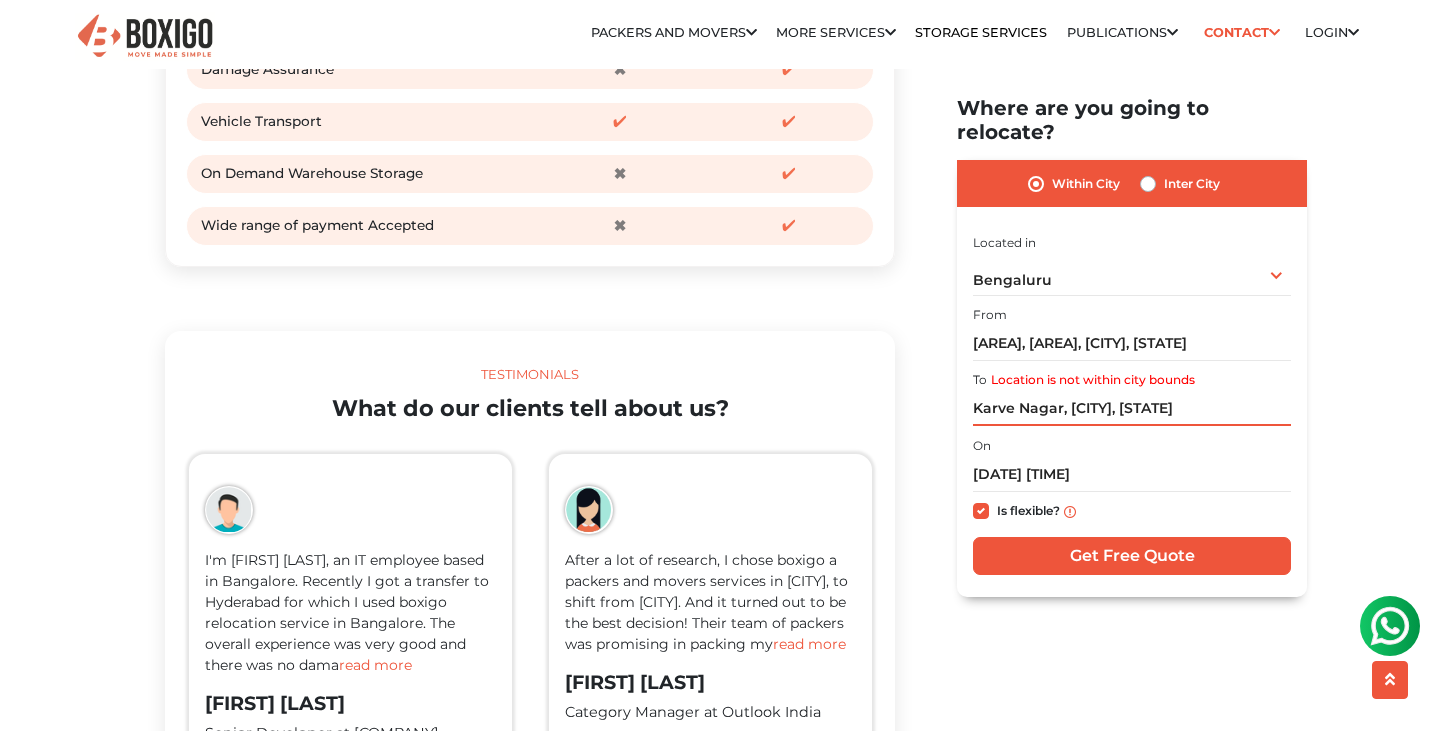 click on "Karve Nagar, Pune, Maharashtra" at bounding box center [1132, 408] 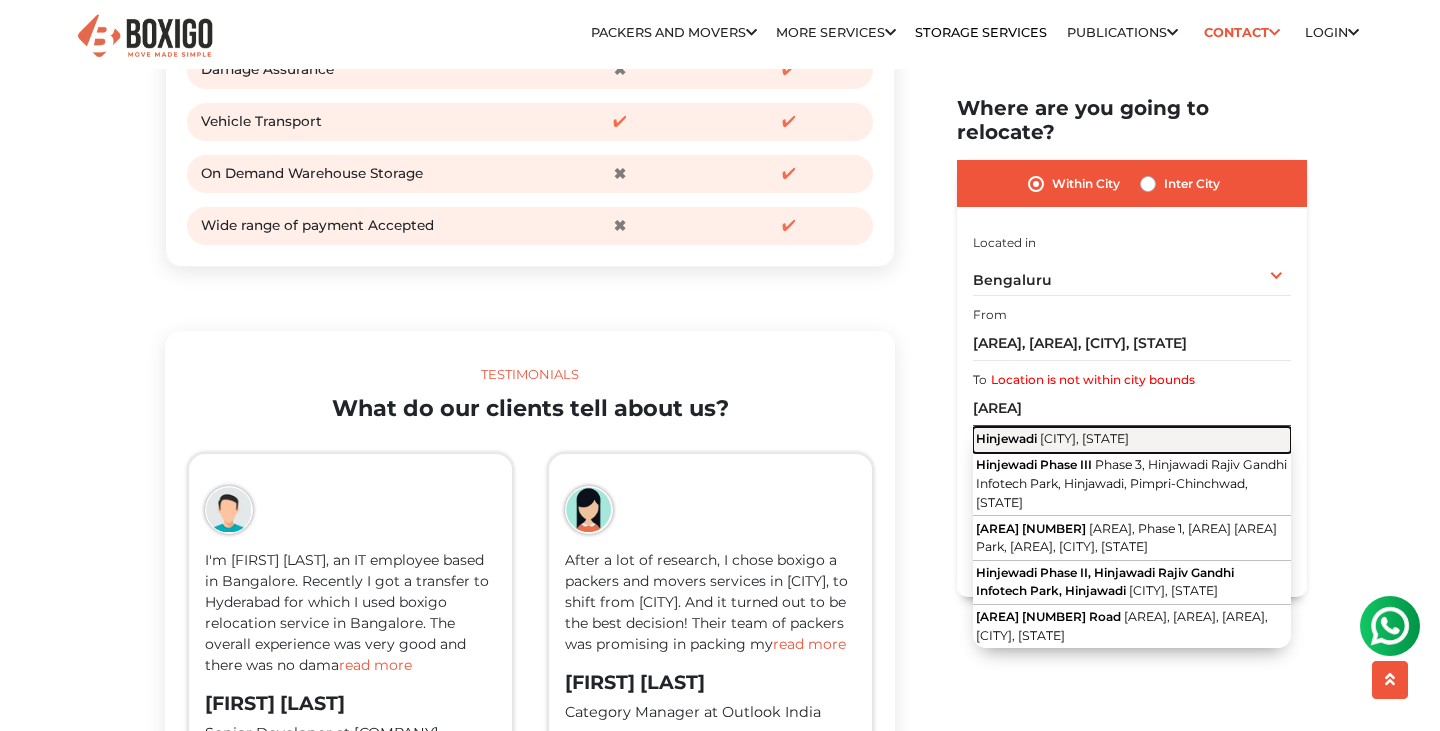 click on "Pune, Maharashtra" at bounding box center [1084, 438] 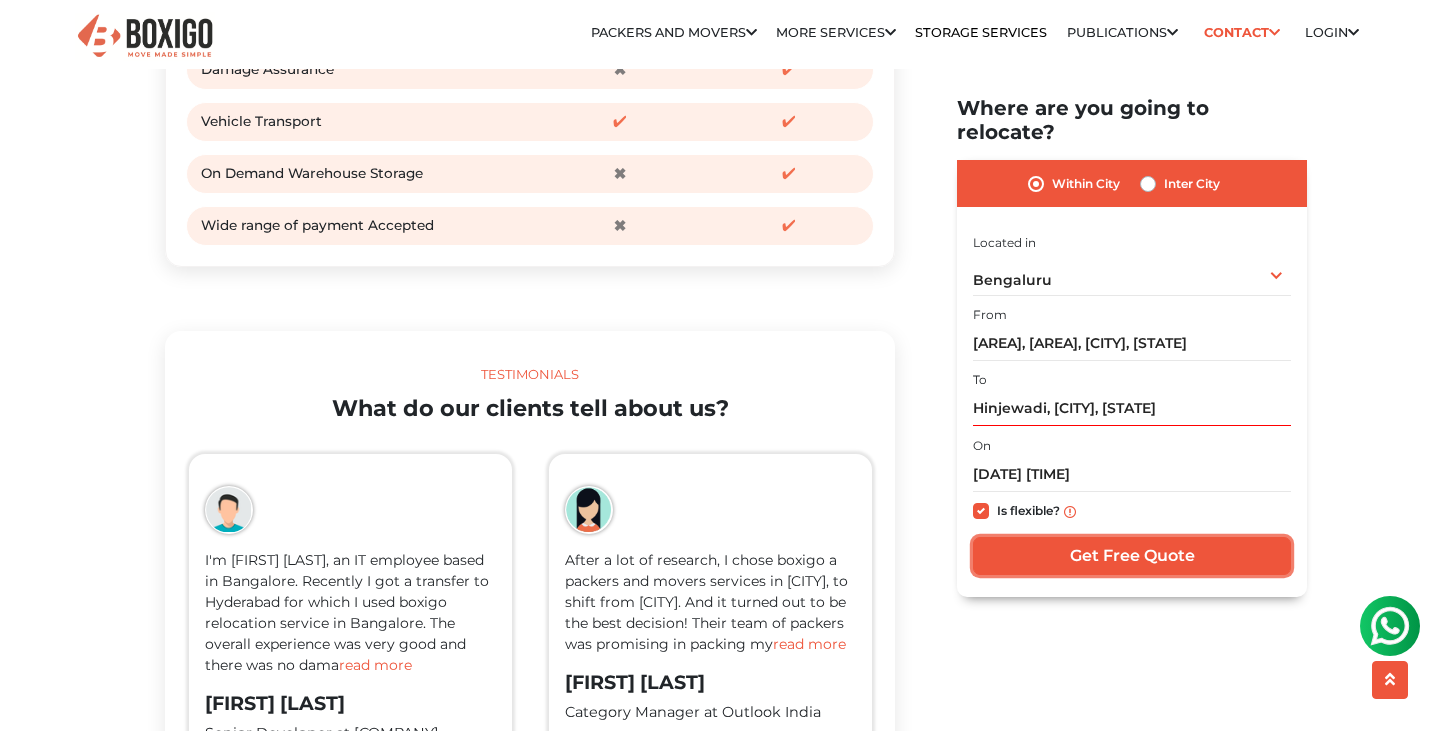 click on "Get Free Quote" at bounding box center (1132, 556) 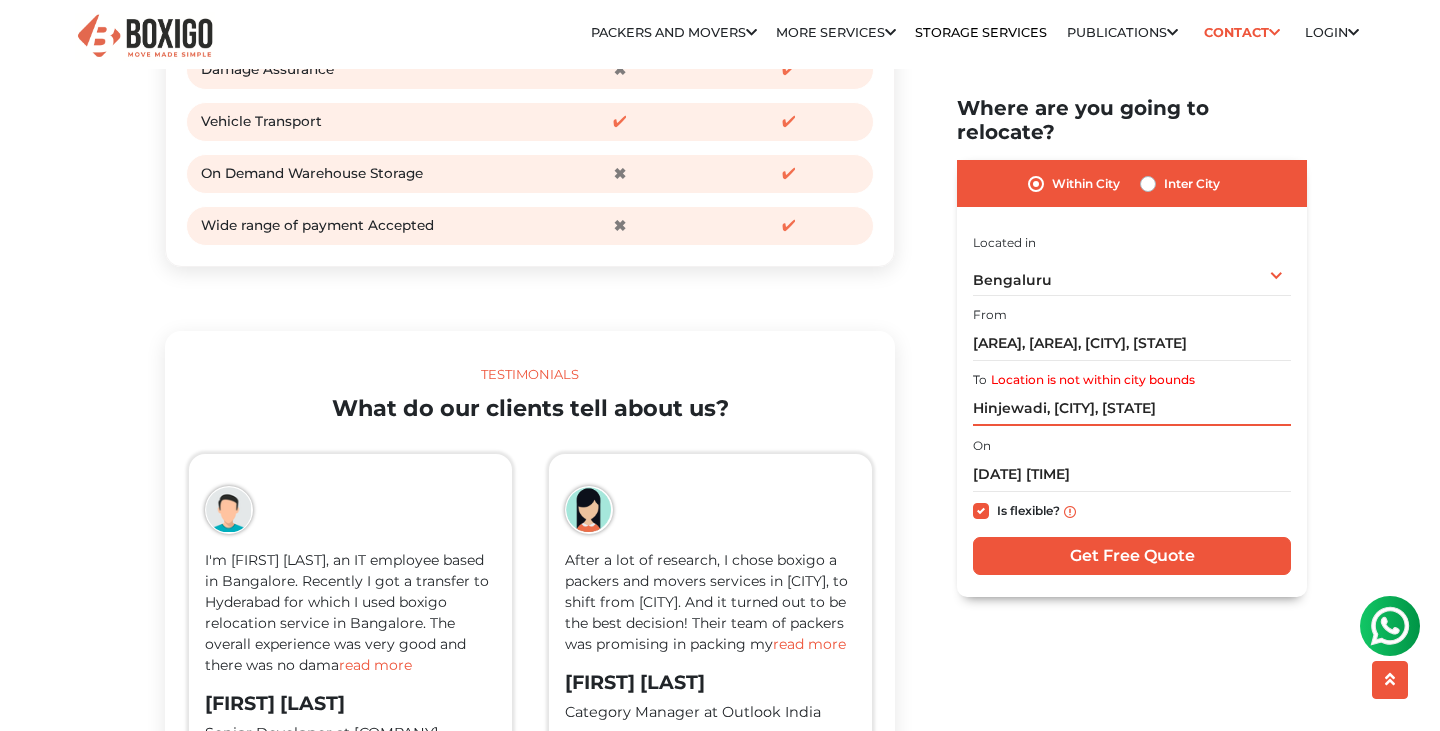 drag, startPoint x: 1086, startPoint y: 490, endPoint x: 967, endPoint y: 490, distance: 119 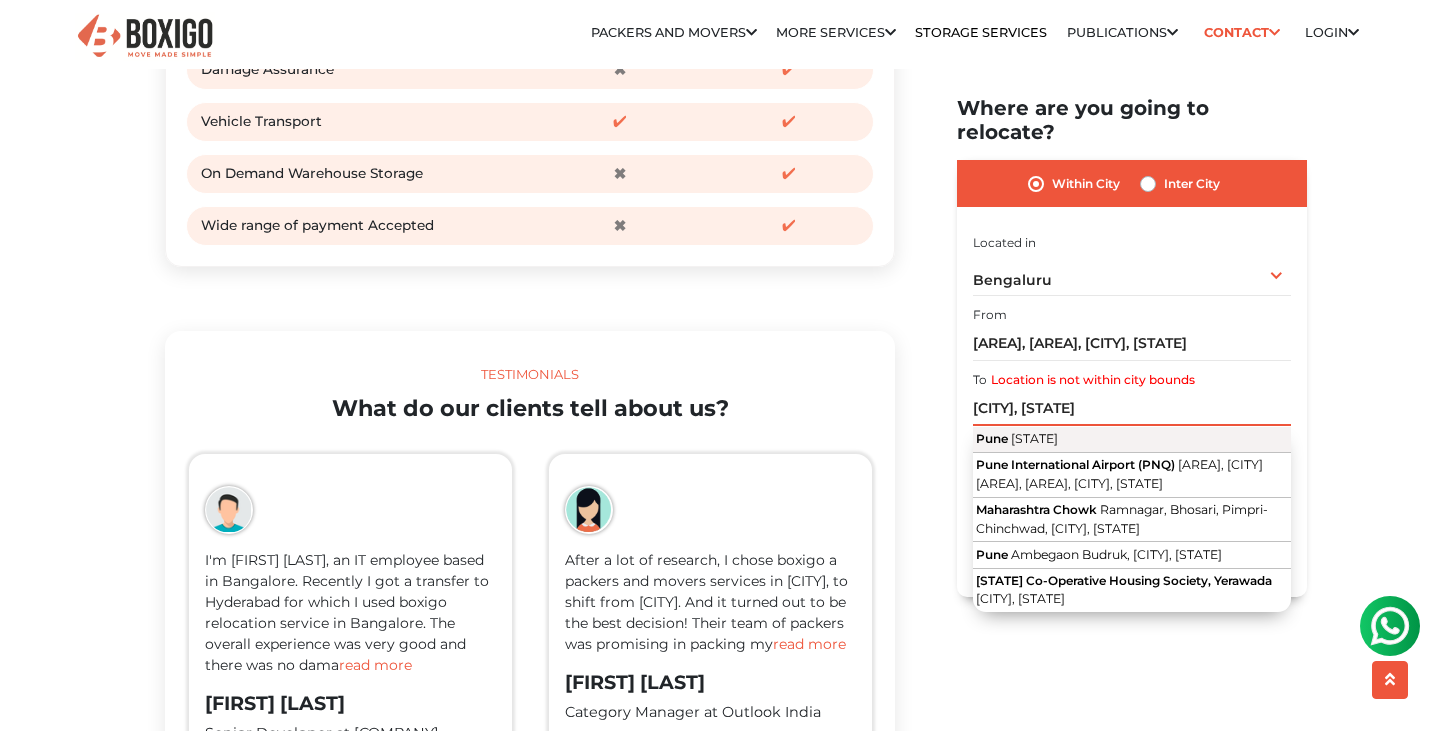 type on "Pune, Maharashtra" 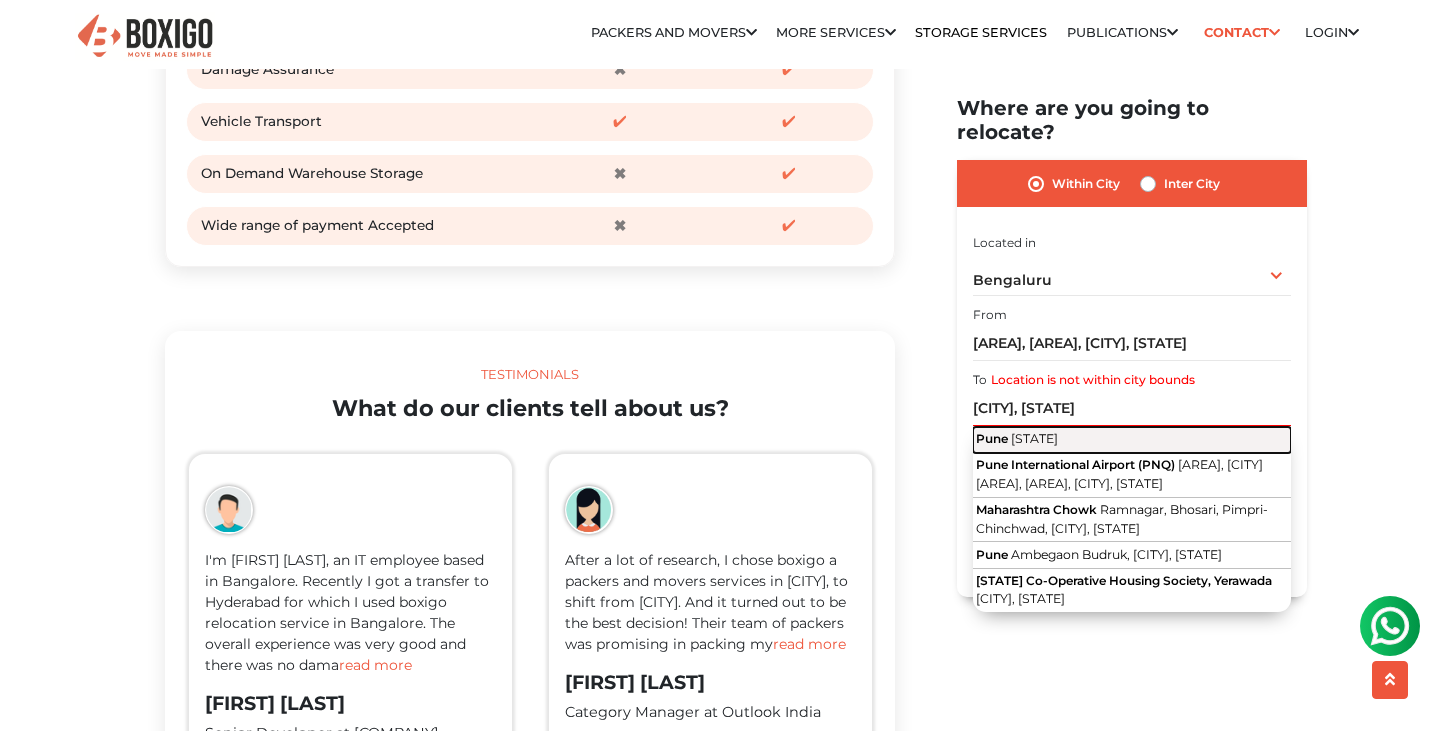 click on "Maharashtra" at bounding box center [1034, 438] 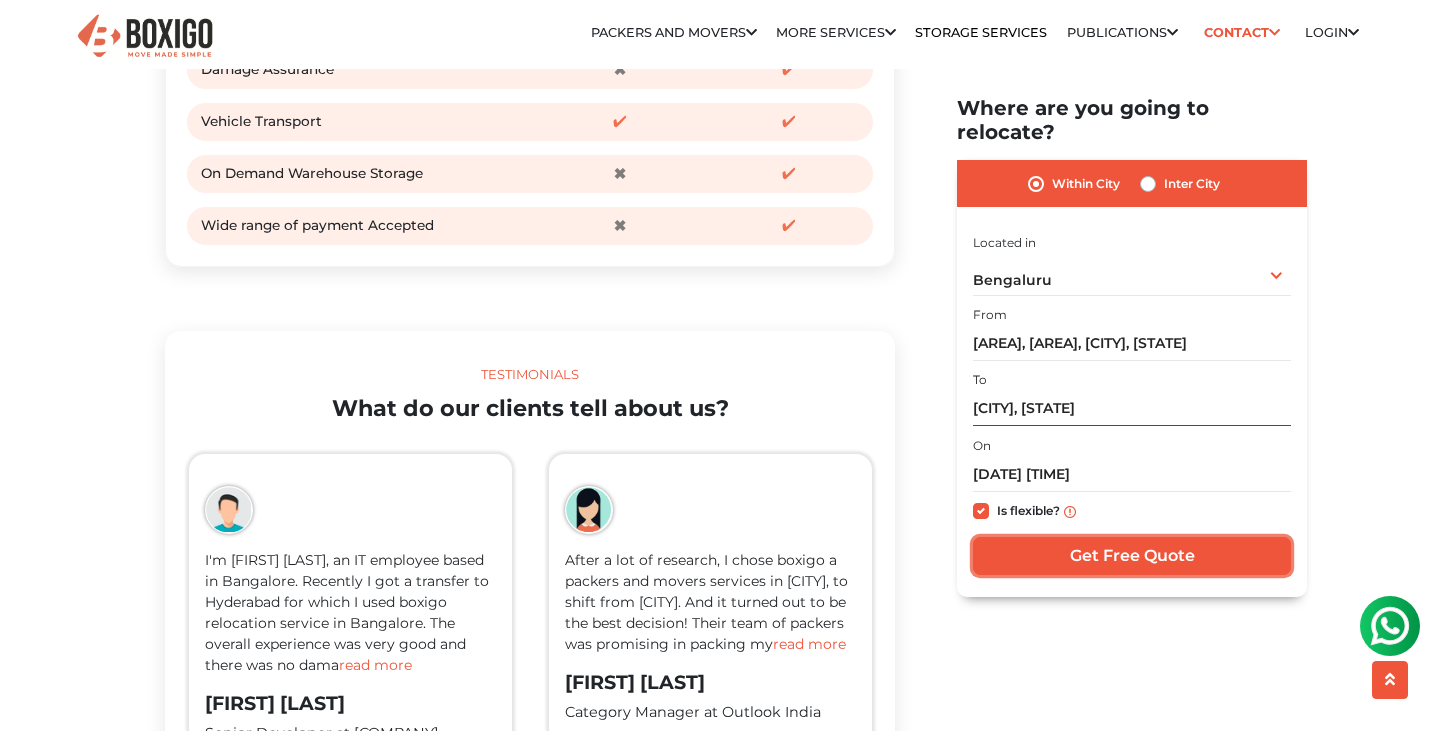 click on "Get Free Quote" at bounding box center (1132, 556) 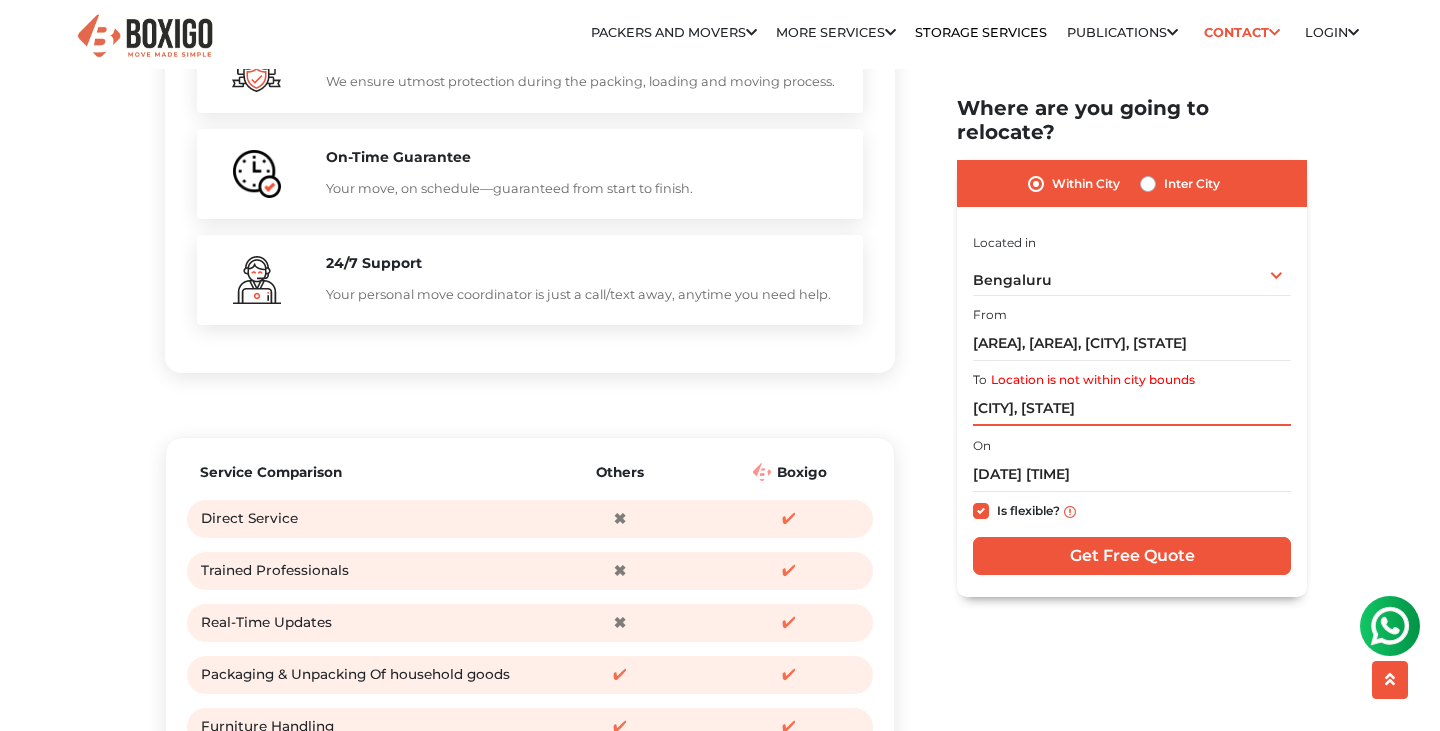 scroll, scrollTop: 2016, scrollLeft: 0, axis: vertical 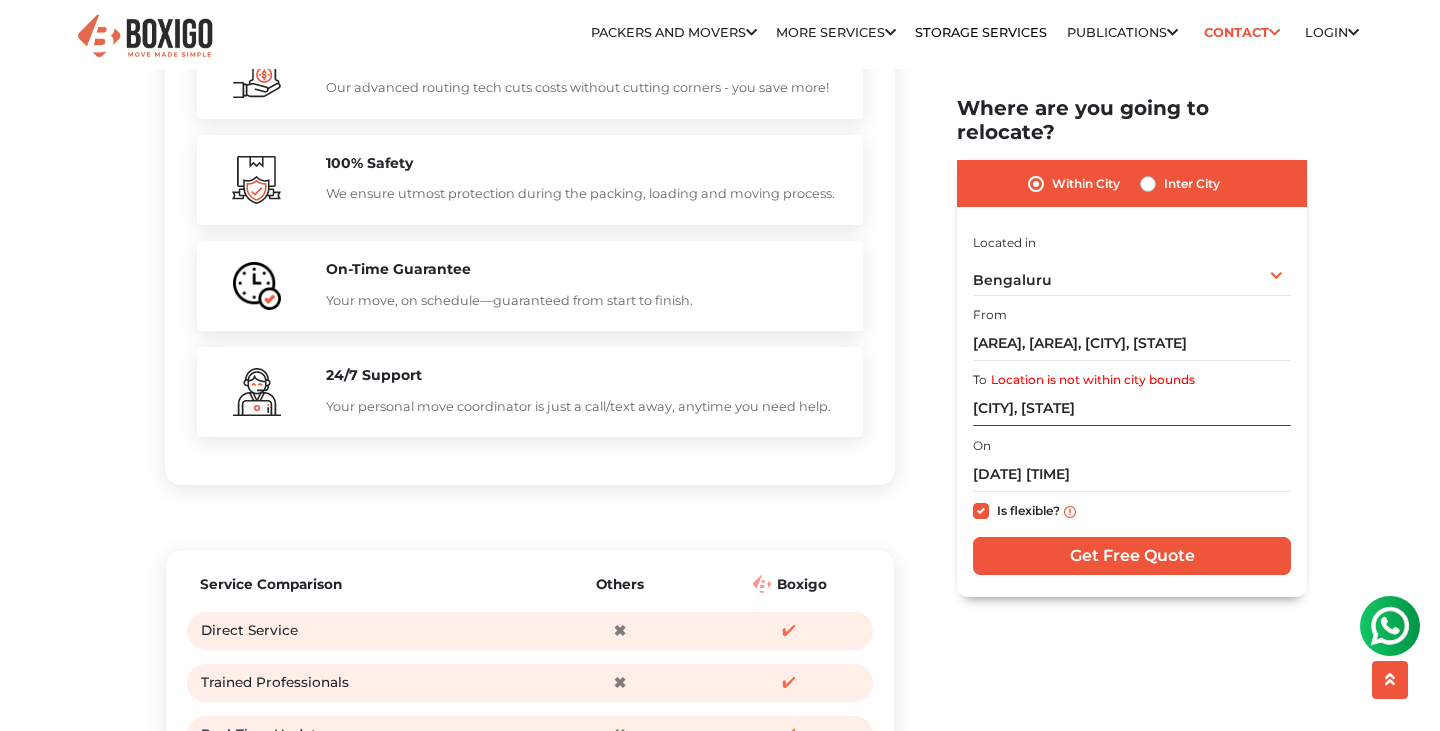 click on "Inter City" at bounding box center (1192, 184) 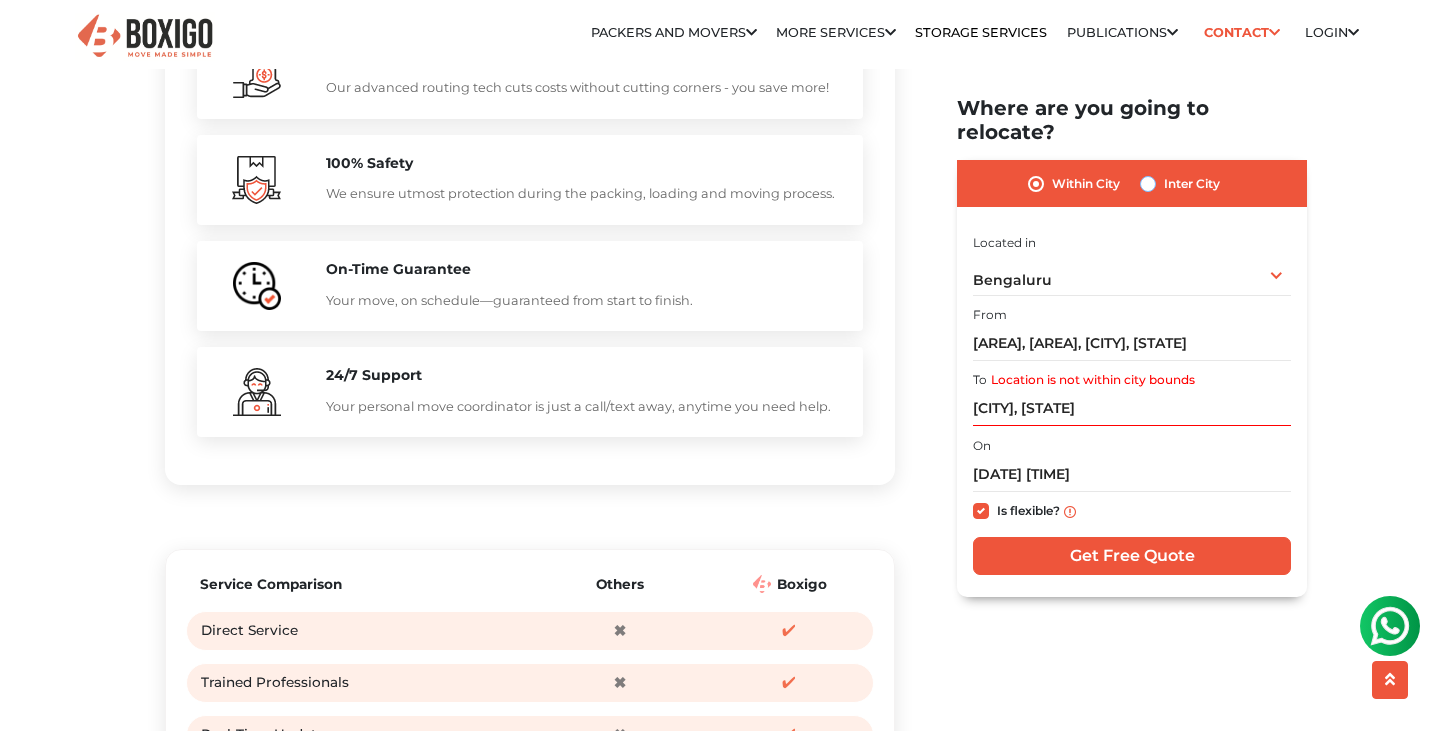 click on "Inter City" at bounding box center (1148, 182) 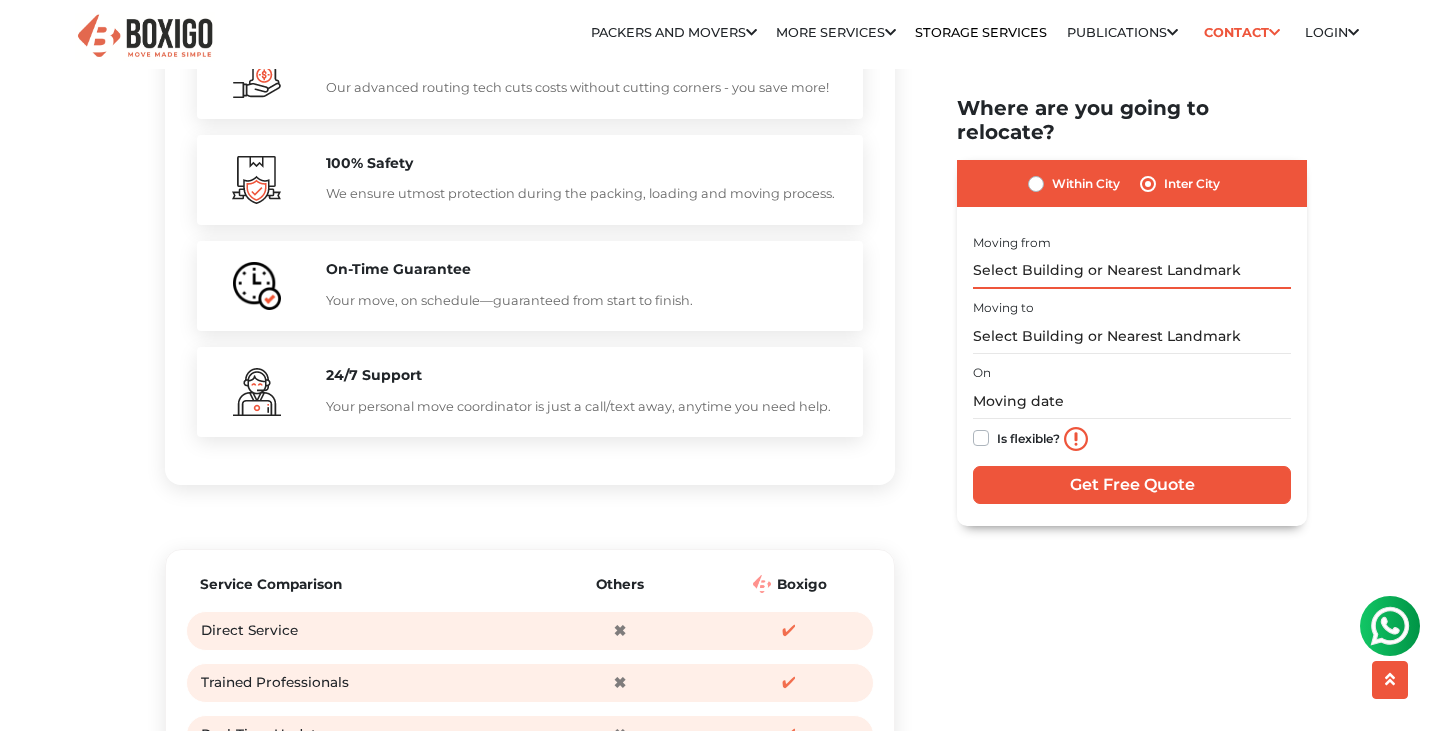 click at bounding box center (1132, 270) 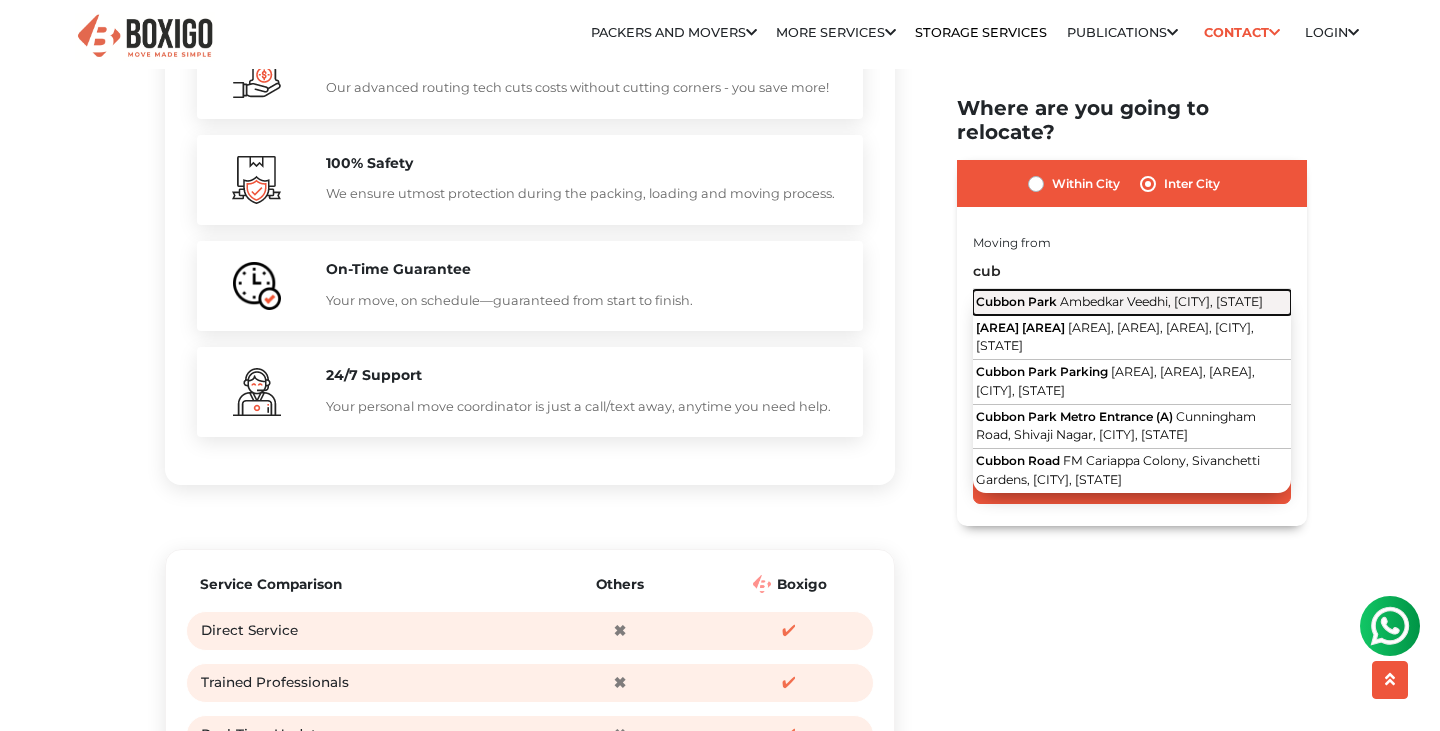 click on "Ambedkar Veedhi, Bengaluru, Karnataka" at bounding box center (1161, 300) 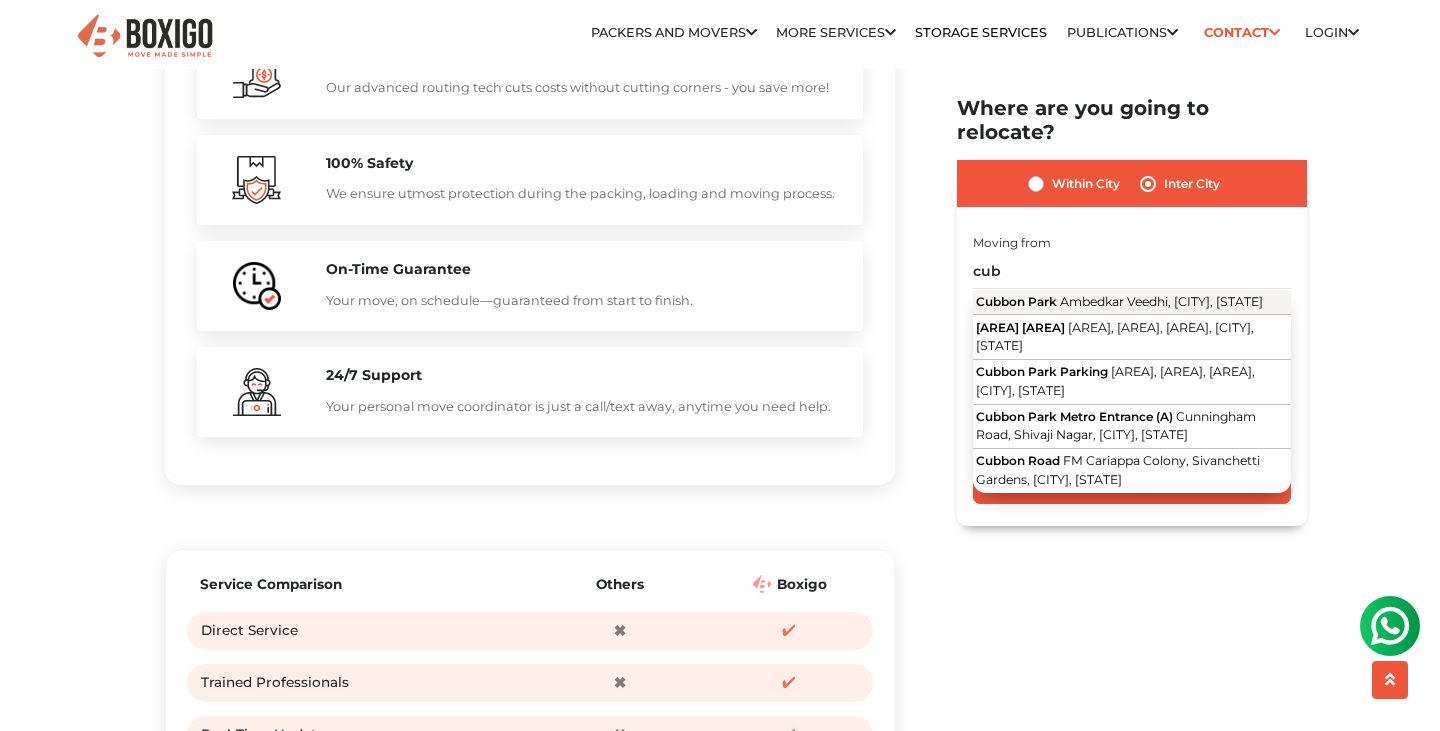 type on "Cubbon Park, Ambedkar Veedhi, Bengaluru, Karnataka" 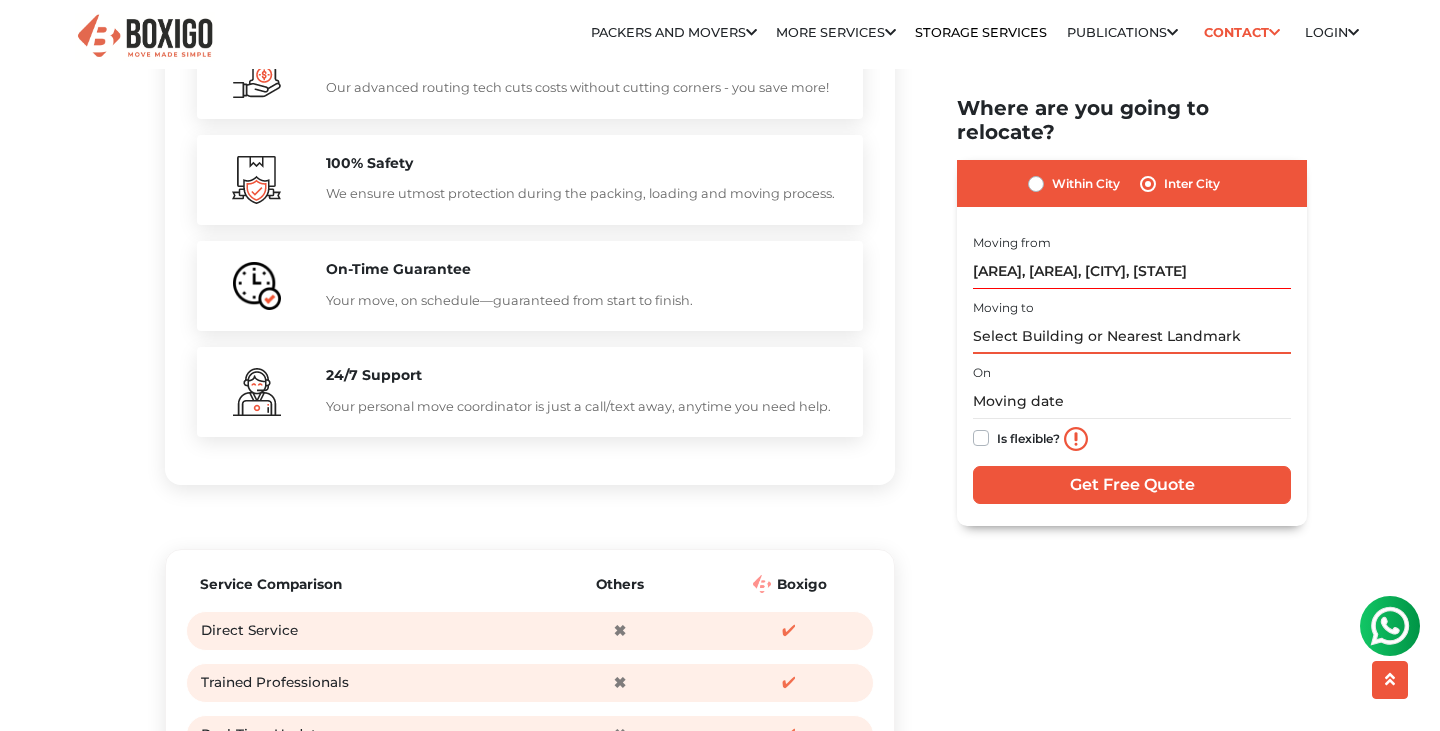 click at bounding box center [1132, 336] 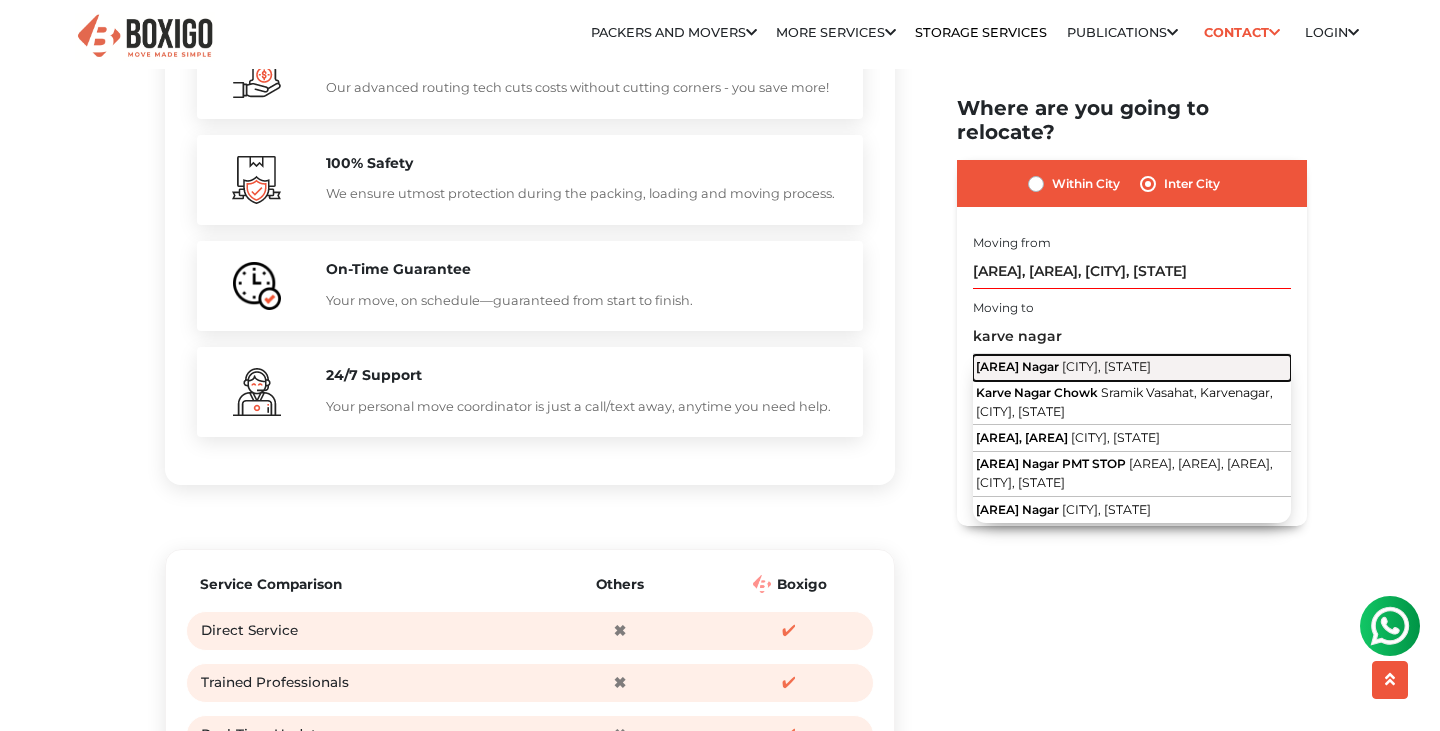 click on "Karve Nagar
Pune, Maharashtra" at bounding box center [1132, 368] 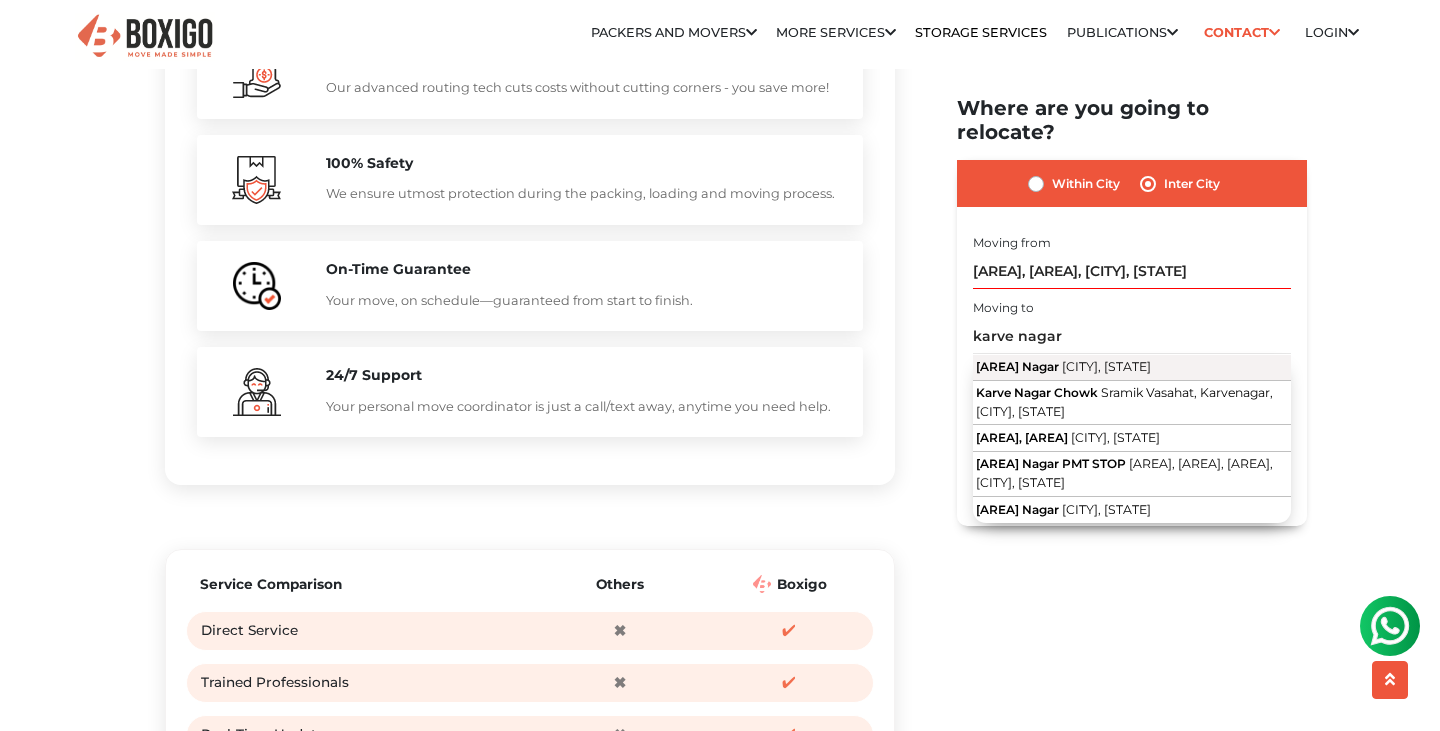 type on "Karve Nagar, Pune, Maharashtra" 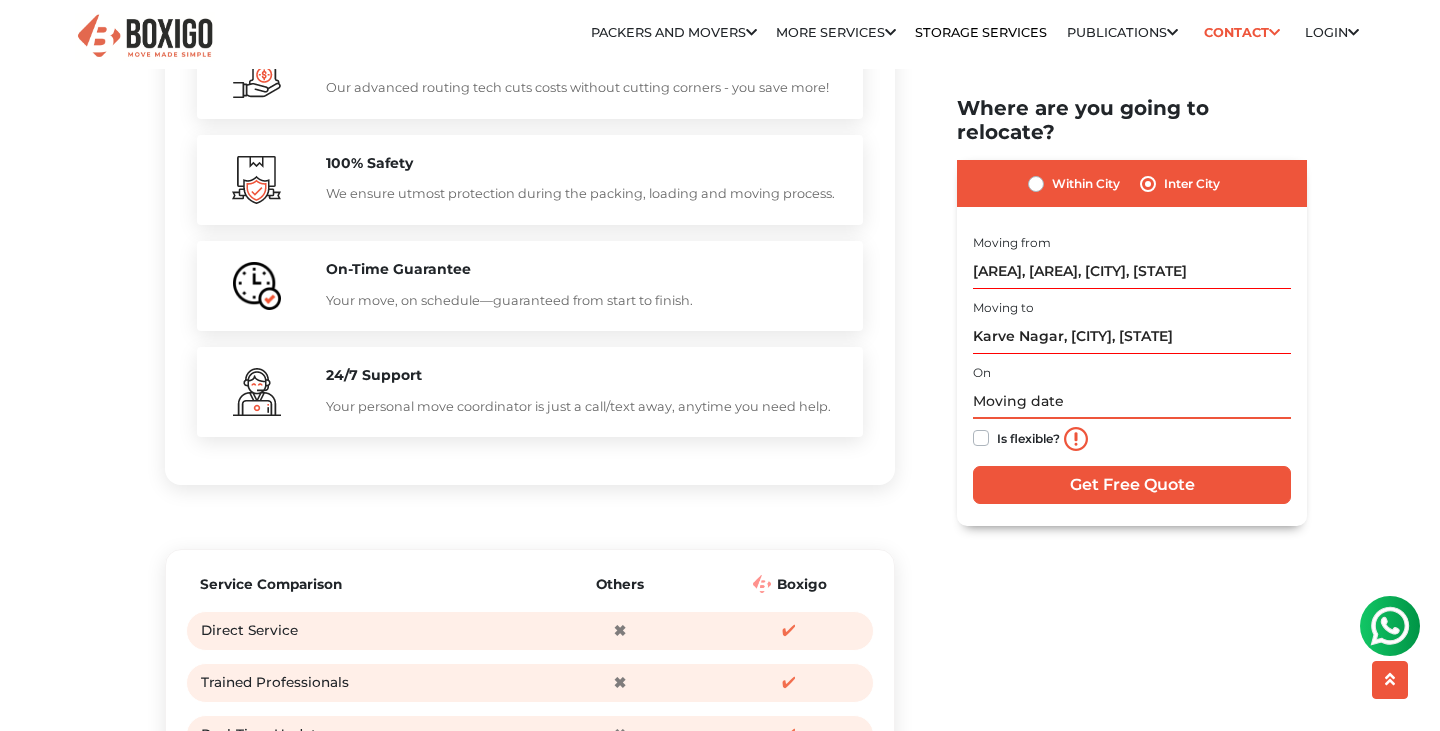 click at bounding box center [1132, 401] 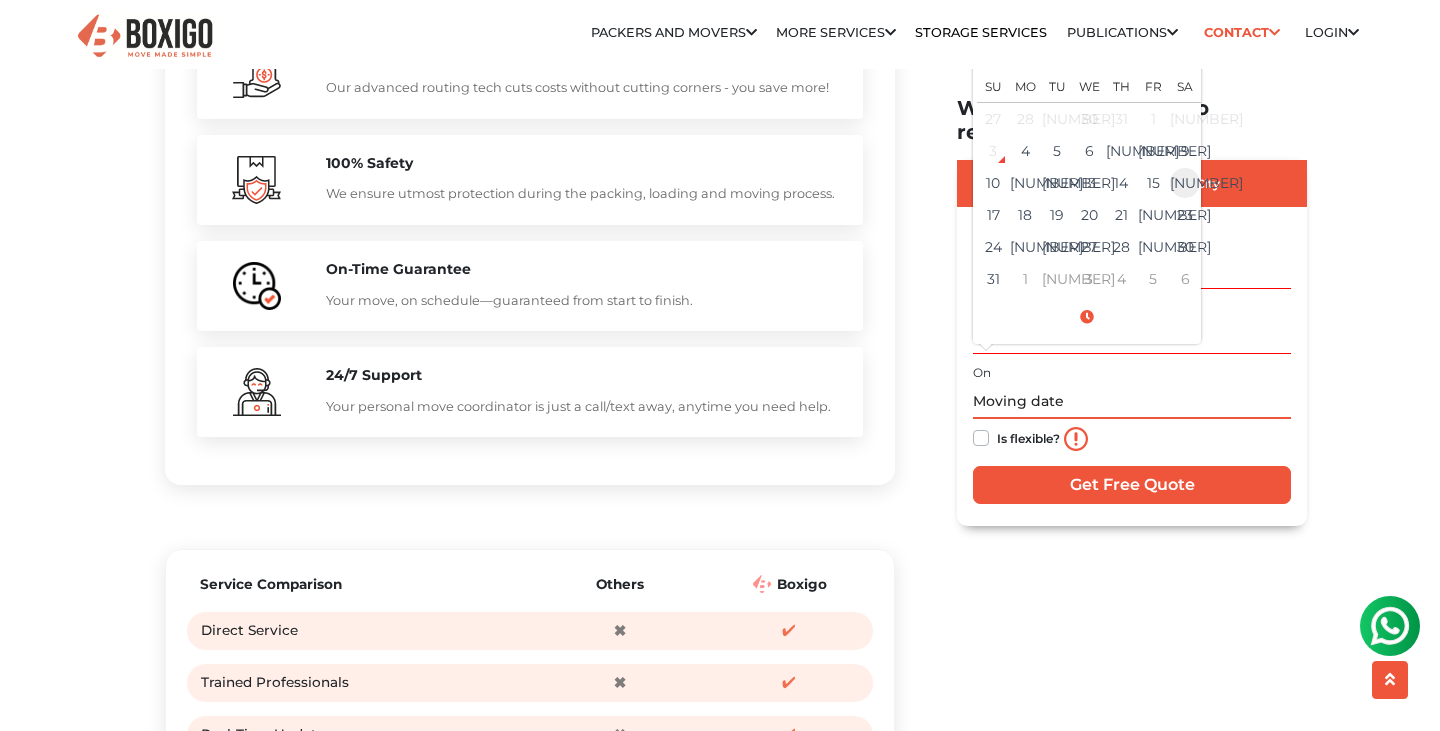 click on "16" at bounding box center (1185, 183) 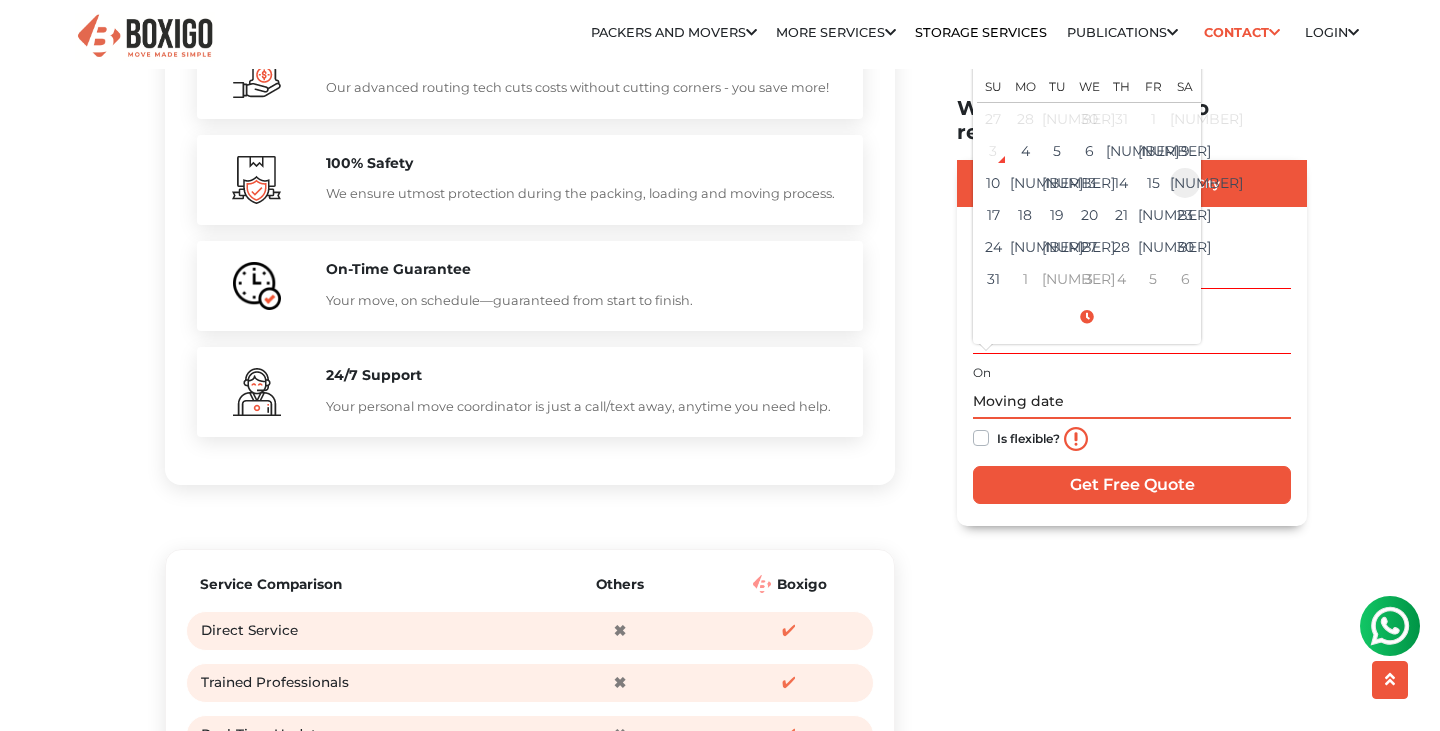 type on "08/16/2025 12:00 AM" 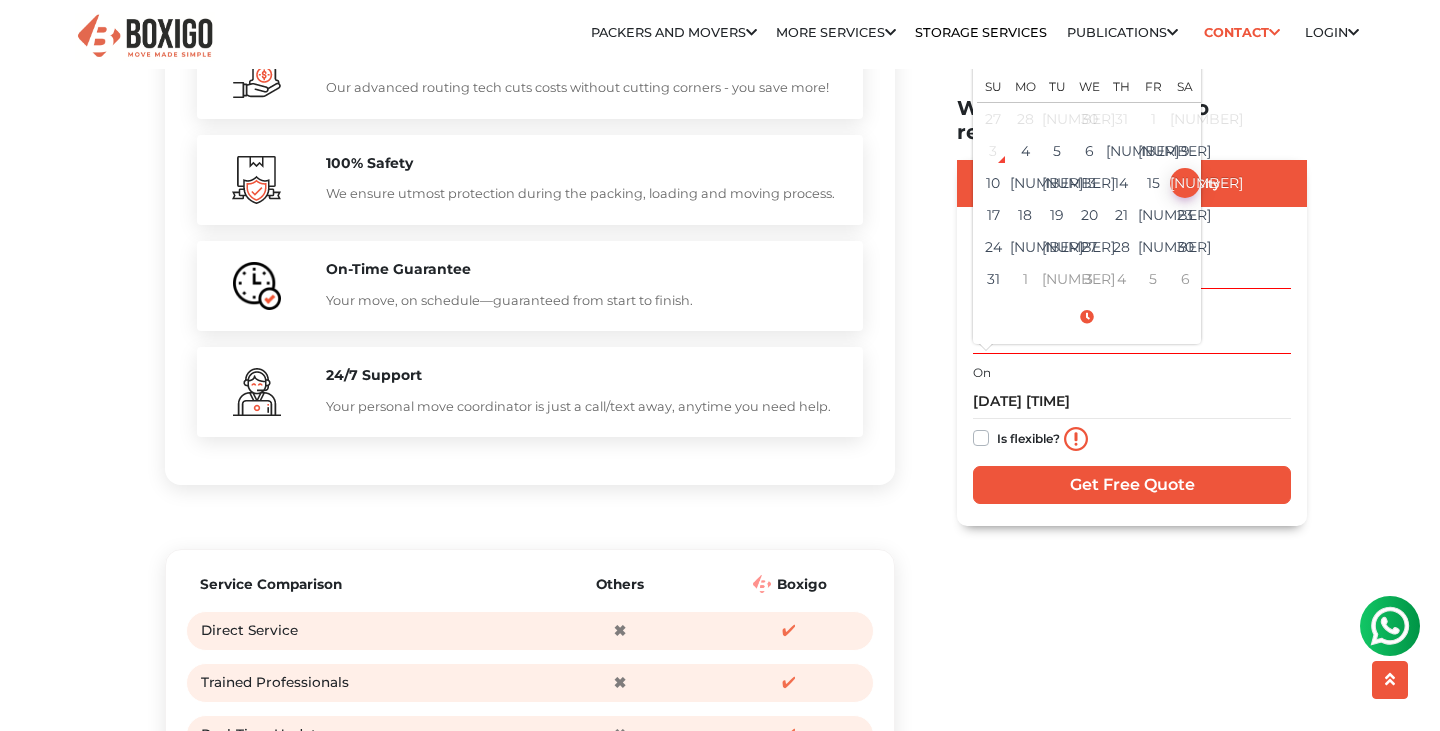 click on "Is flexible?" at bounding box center (1028, 436) 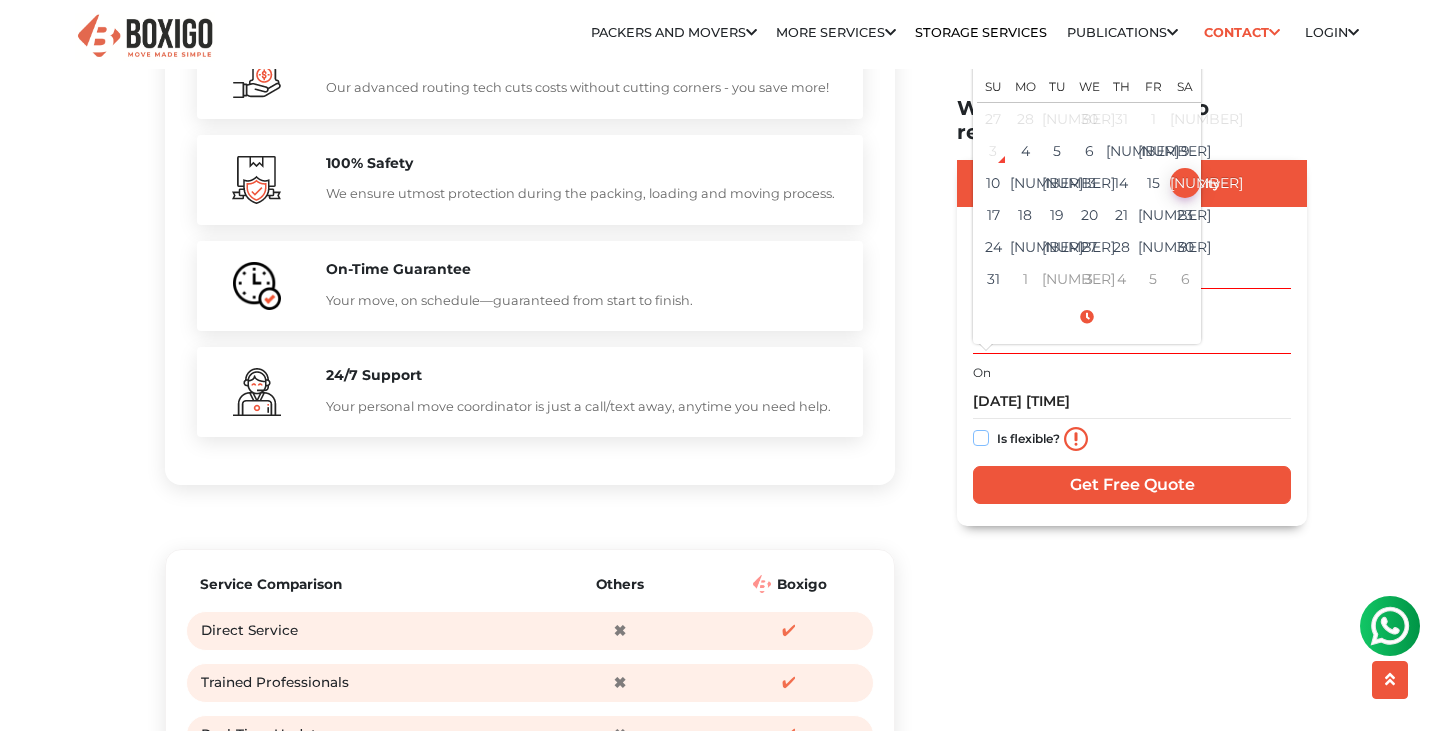 click on "Is flexible?" at bounding box center [981, 436] 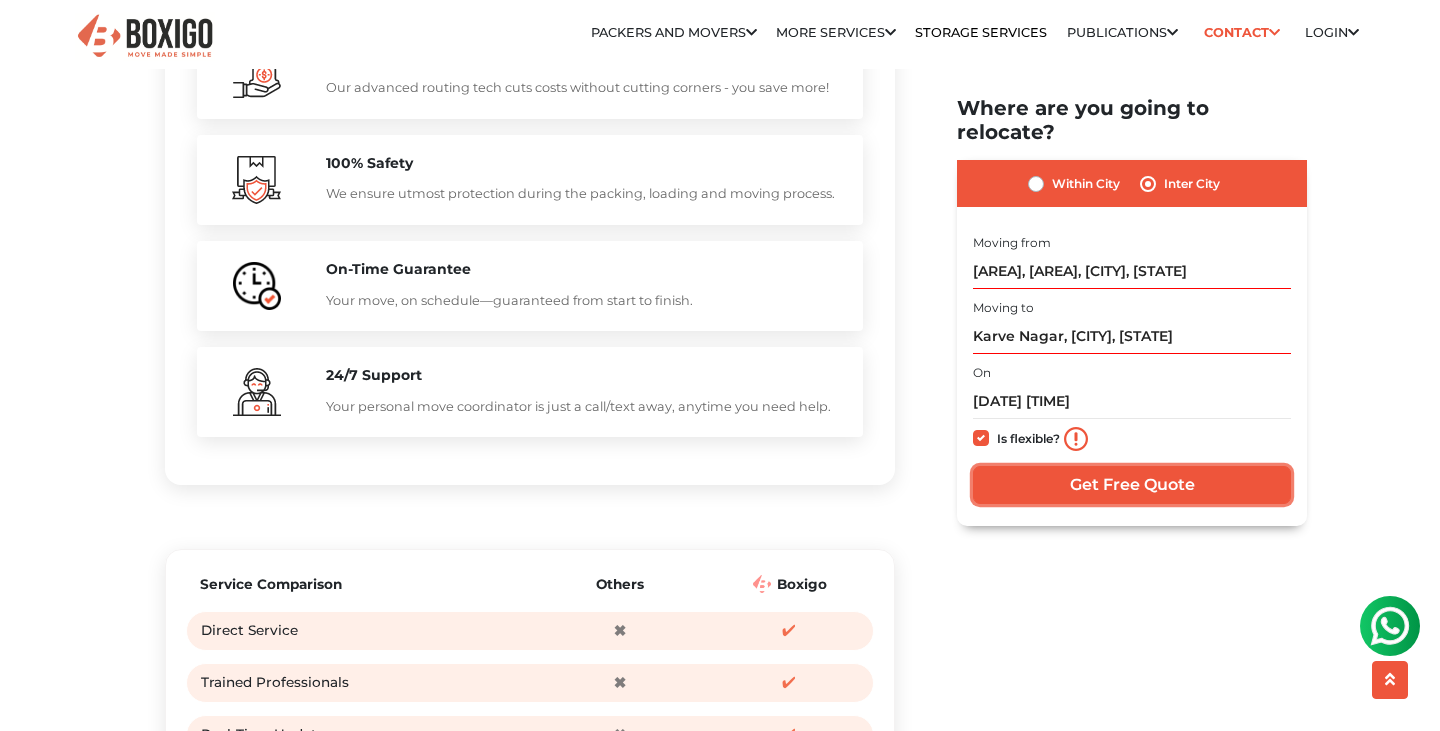 click on "Get Free Quote" at bounding box center (1132, 484) 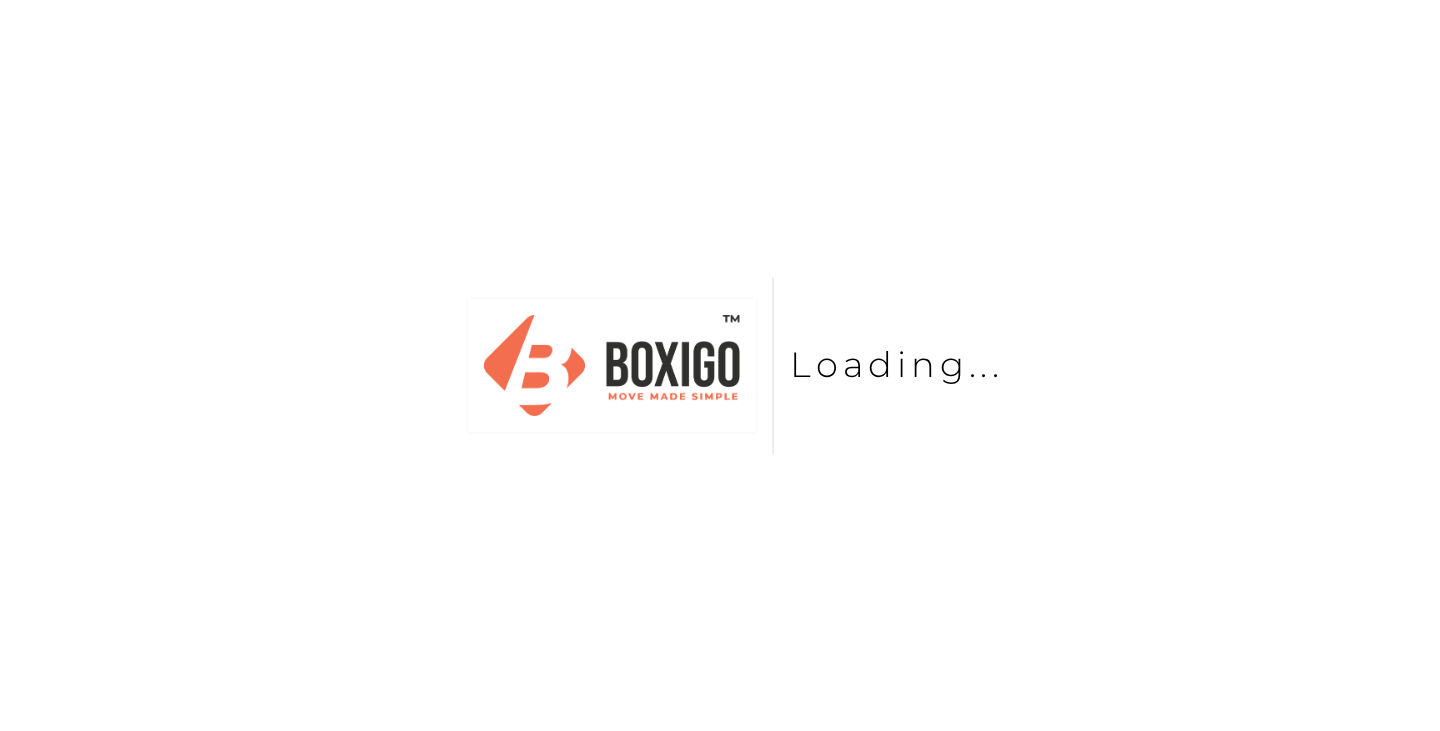 scroll, scrollTop: 0, scrollLeft: 0, axis: both 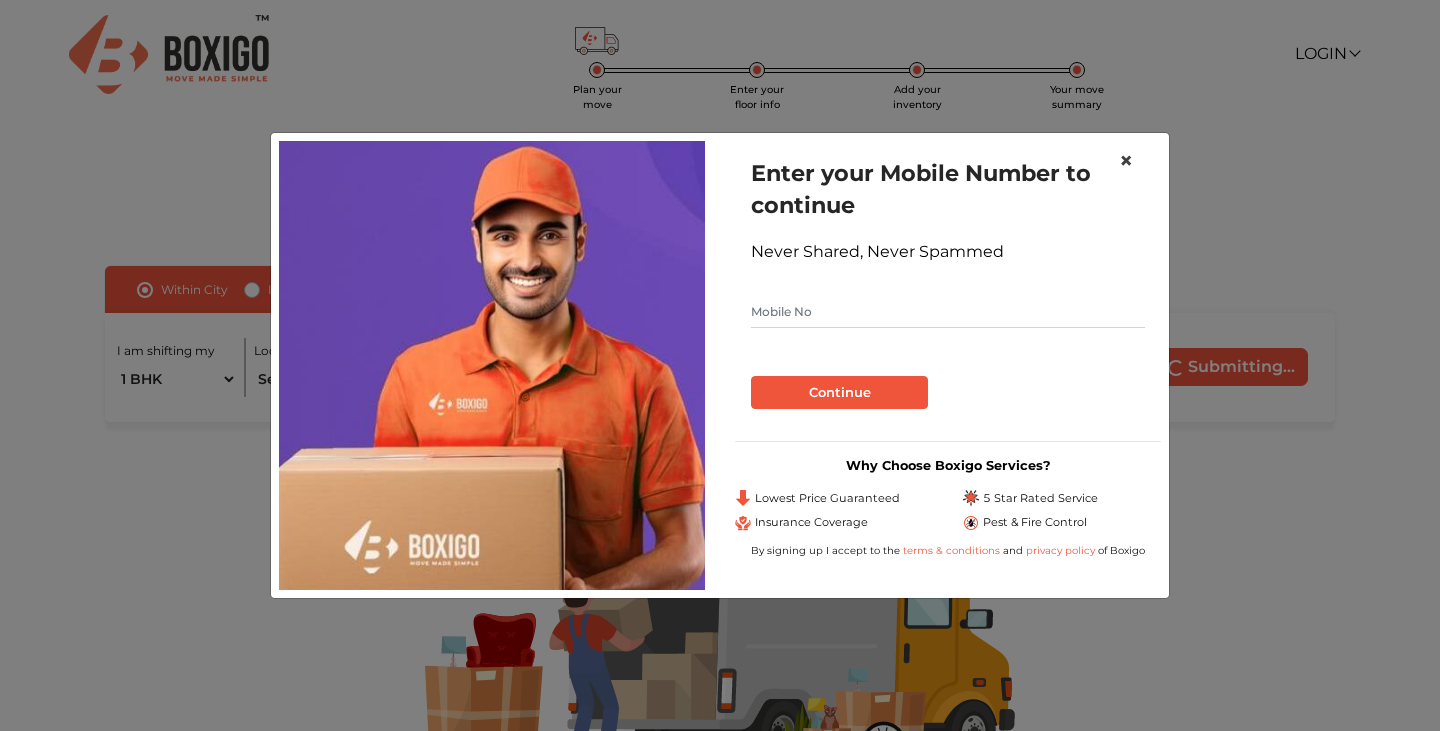 click on "×" at bounding box center [1126, 160] 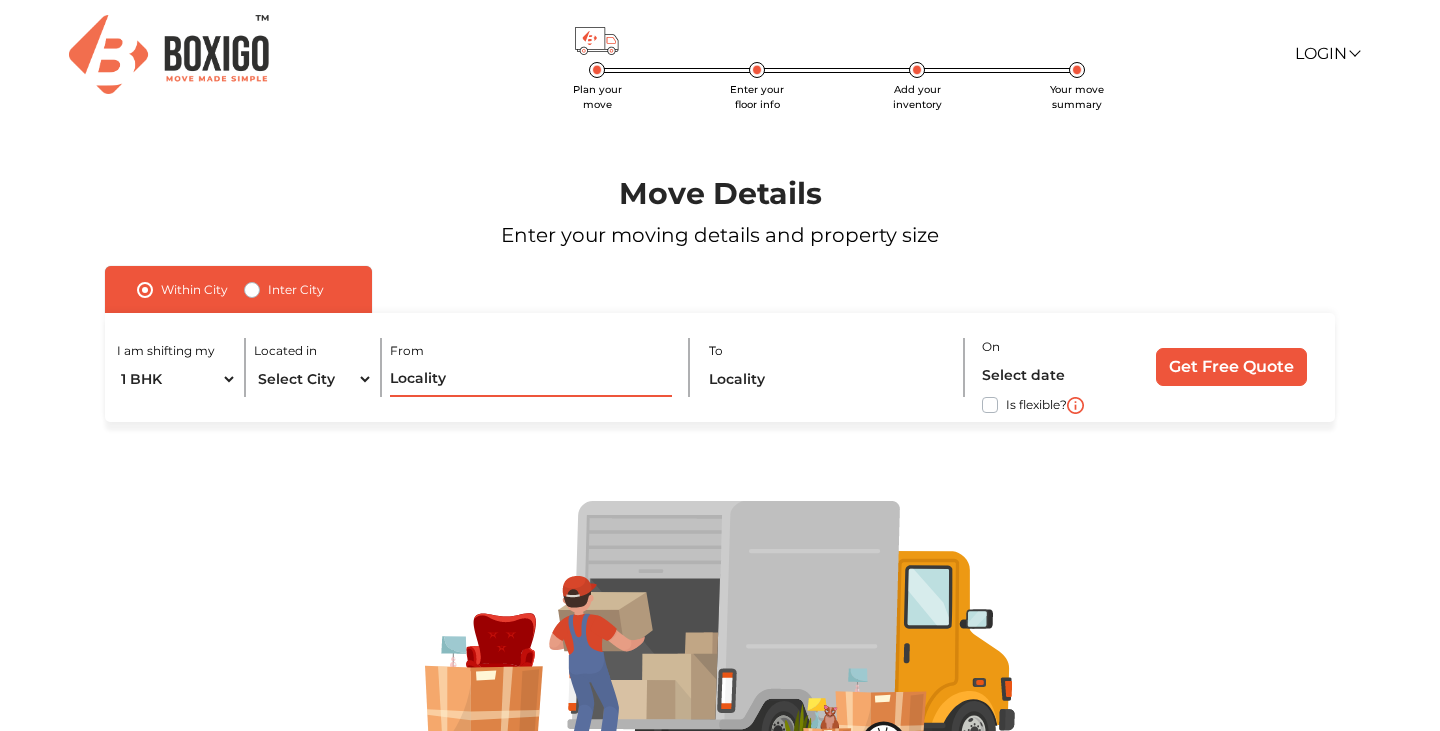 click at bounding box center [530, 379] 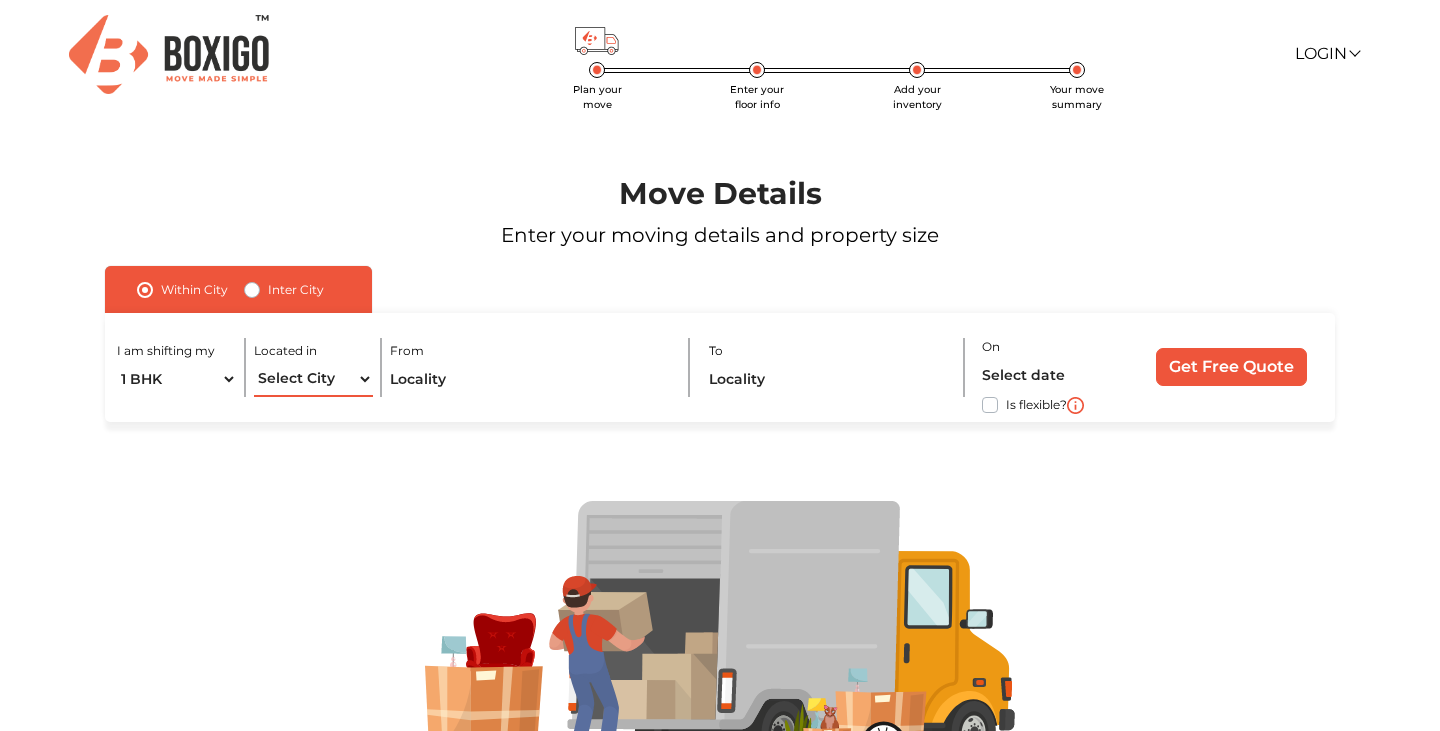click on "Select City [CITY] [CITY] [CITY] [CITY] [CITY] [CITY] [CITY] [CITY] [CITY] [CITY] [CITY] [CITY] [CITY] [CITY] [CITY] [CITY] [CITY] [CITY] [CITY] [CITY] [CITY] [CITY] [CITY] [CITY] [CITY] [CITY] [CITY] [CITY] [CITY] [CITY] [CITY] [CITY] [CITY] [CITY] [CITY]" at bounding box center [313, 379] 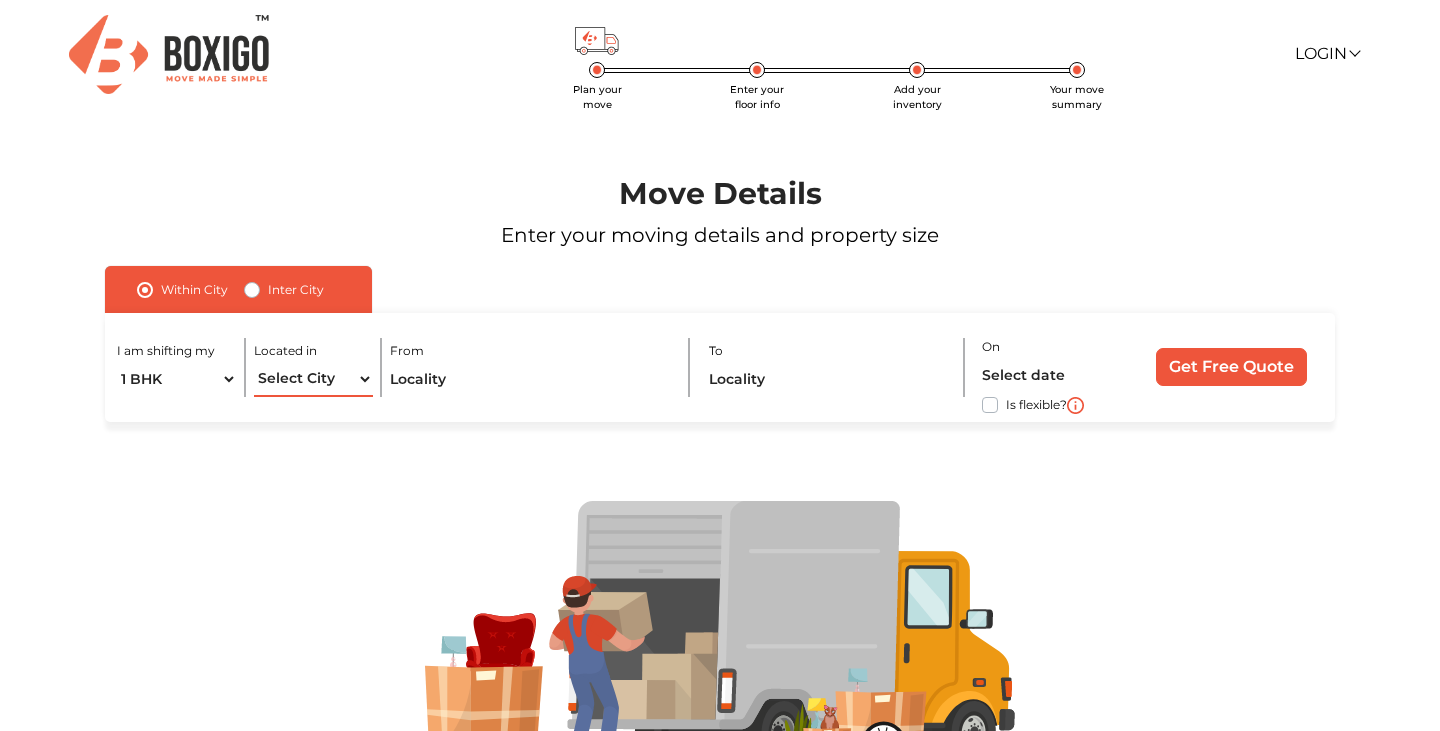 select on "[CITY]" 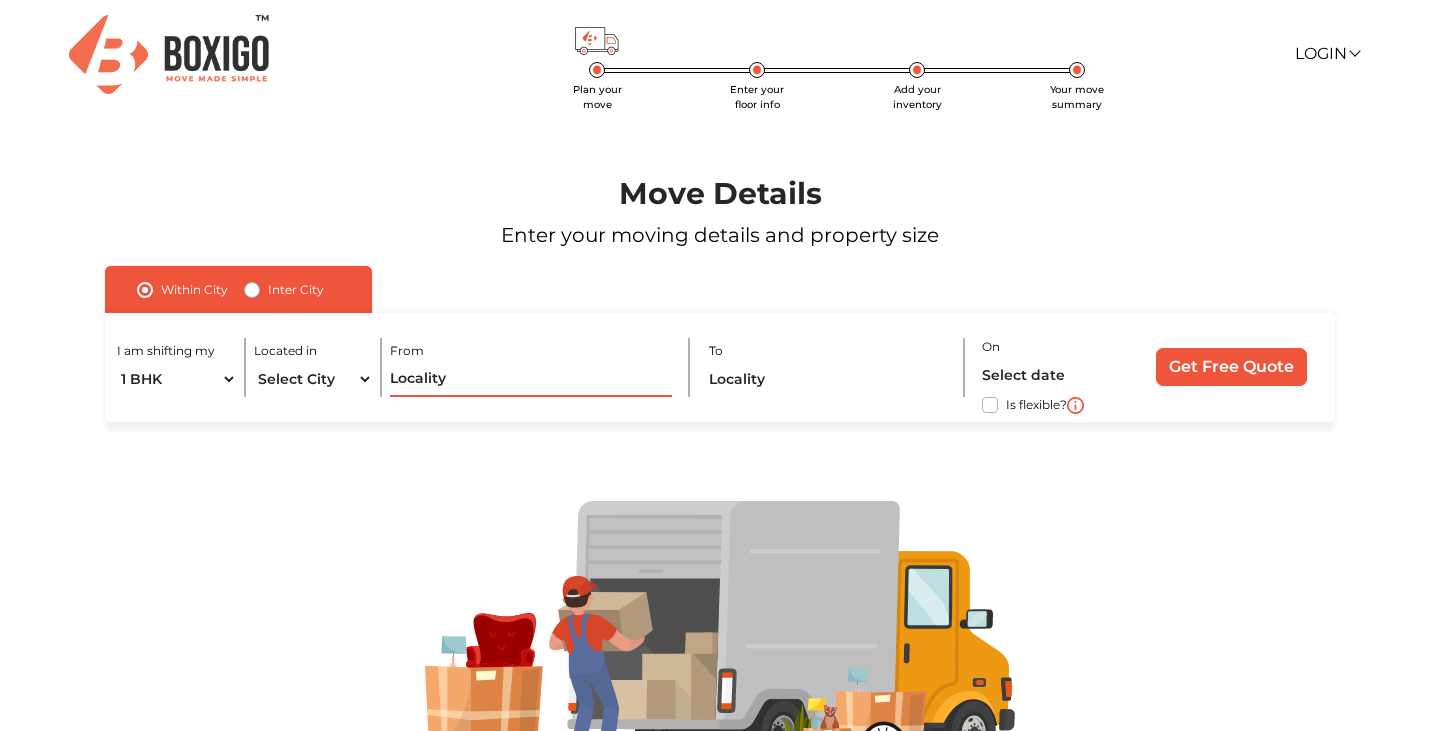click at bounding box center (530, 379) 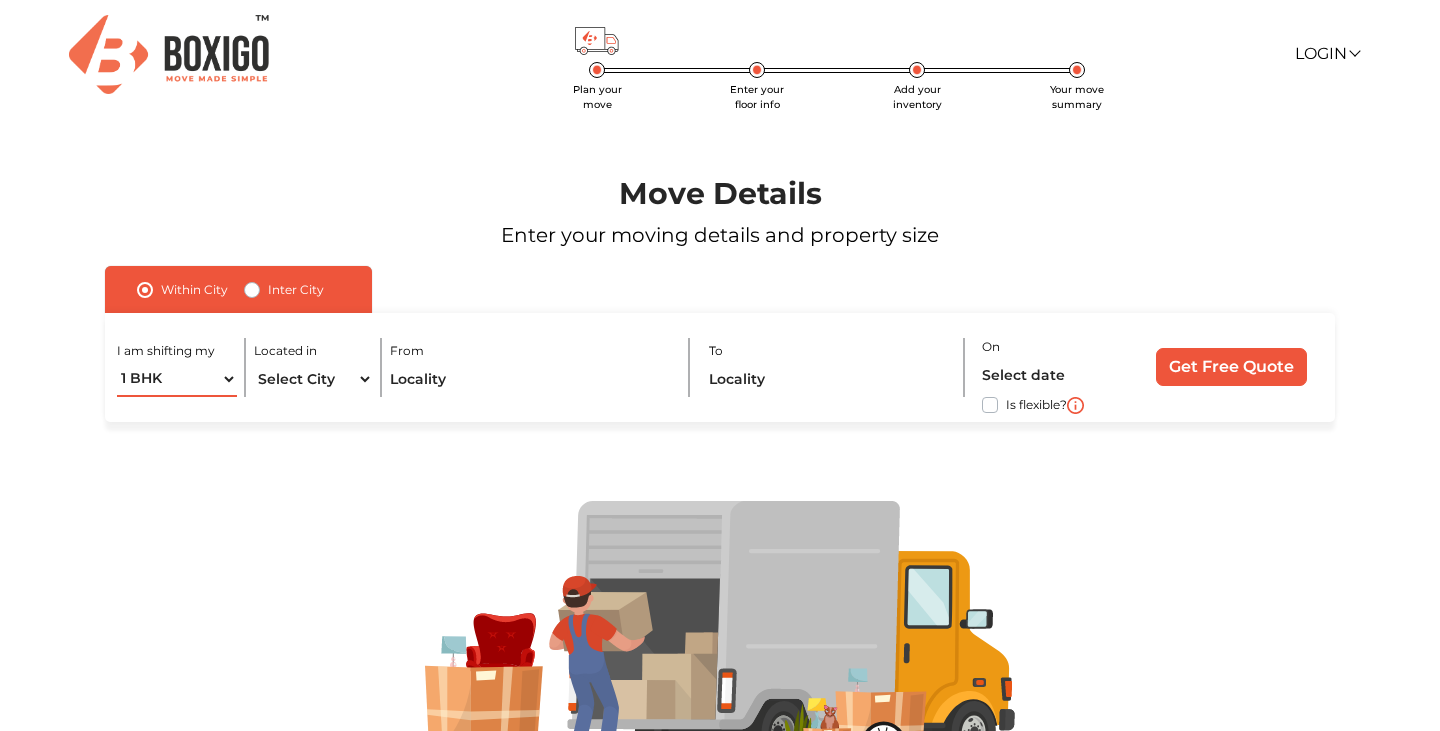 click on "1 BHK 2 BHK 3 BHK 3 + BHK FEW ITEMS" at bounding box center [176, 379] 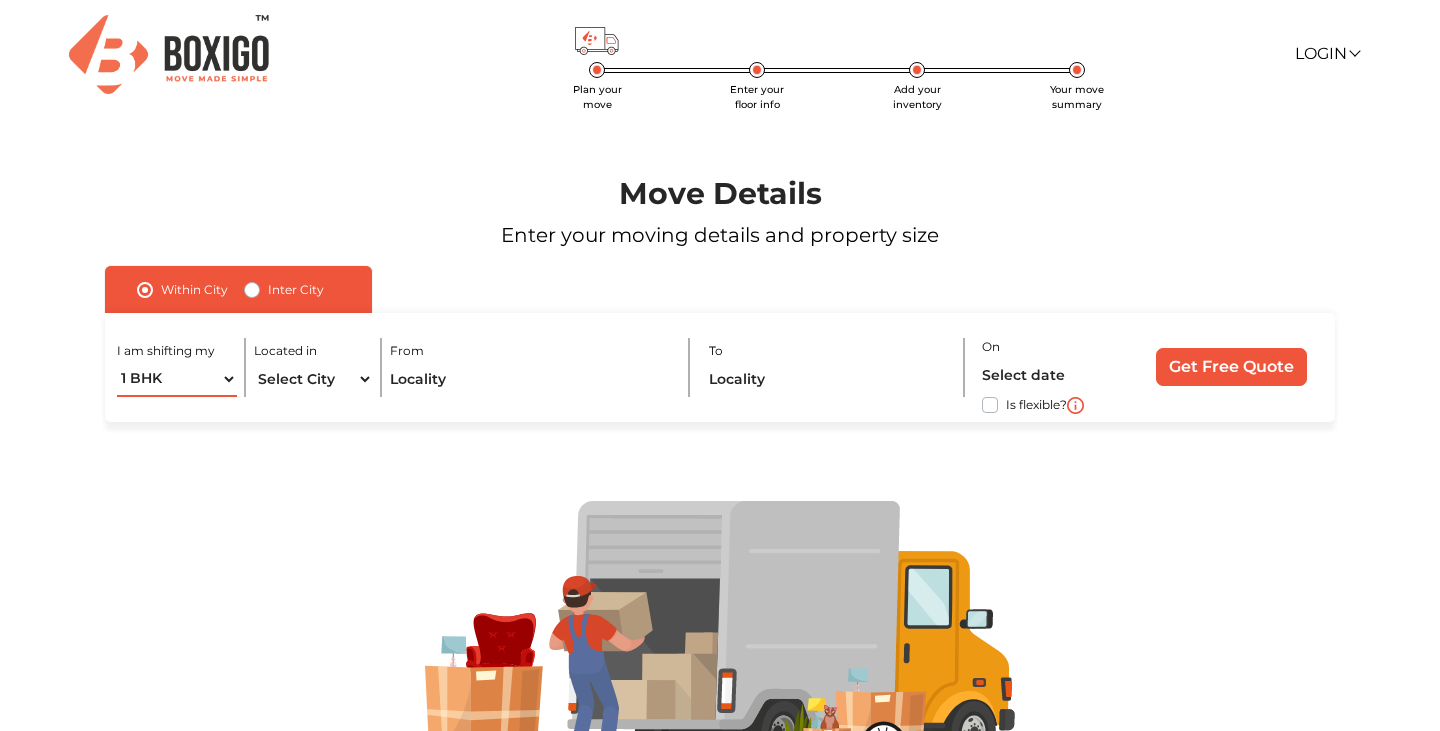 select on "2 BHK" 